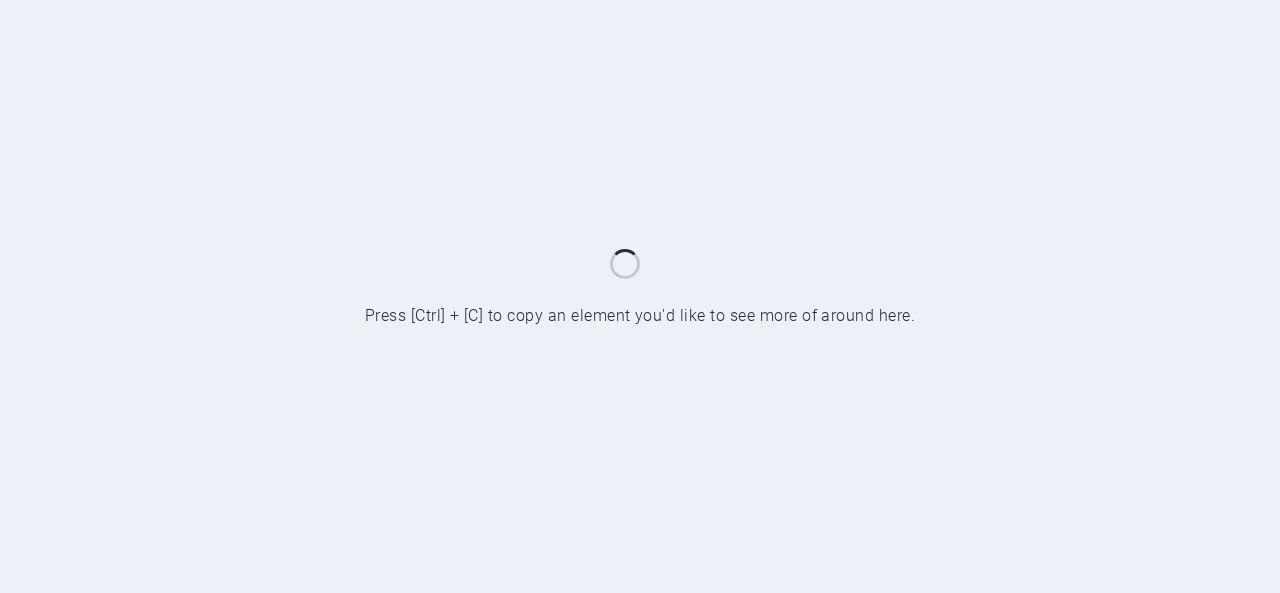 scroll, scrollTop: 0, scrollLeft: 0, axis: both 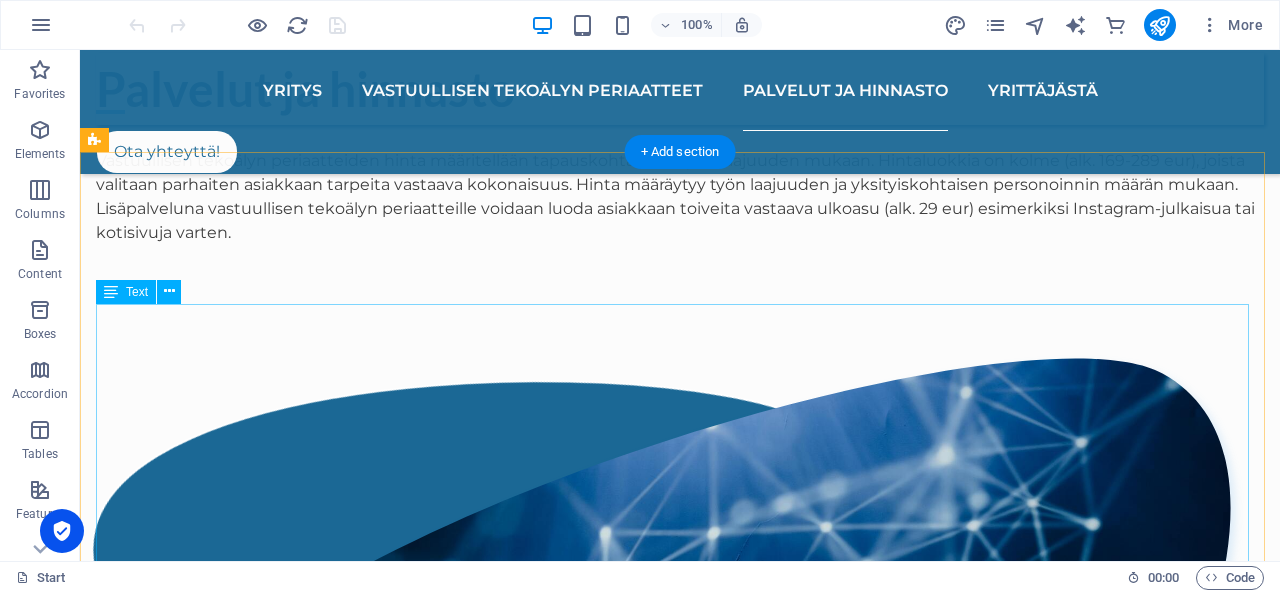 click on "[PERSON_NAME], AIVastuus-yrittäjä ja turvallisuusalan           ammattilainen, jonka intohimosta tekoälyvastuullisuutta kohtaan               AIVastuus sai syntynsä kesällä 2025. Valmistun liiketalouden             tradenomiksi loppuvuodesta 2025 ja yrittäjyyden ulkopuolella             toimin kohdevastaavana turvallisuusalalla.            Opinnäytetyöprojektiani   Vastuullisen tekoälyn  periaatteet                rekrytoinnissa  työstäessä kiinnostukseni tekoälyä kohtaan  kasvoi            sellaisiin sfääreihin, [PERSON_NAME] minulla olikin jo yritys aiheen parissa.            Nautin asioiden hoitamisesta tarkasti ja tehokkaasti, mutta pieni                pilke silmäkulmassa ja hymyssä suin. Tehdään tekoälystä                           läpinäkyvämpää hyvällä fiiliksellä!" at bounding box center (680, 1525) 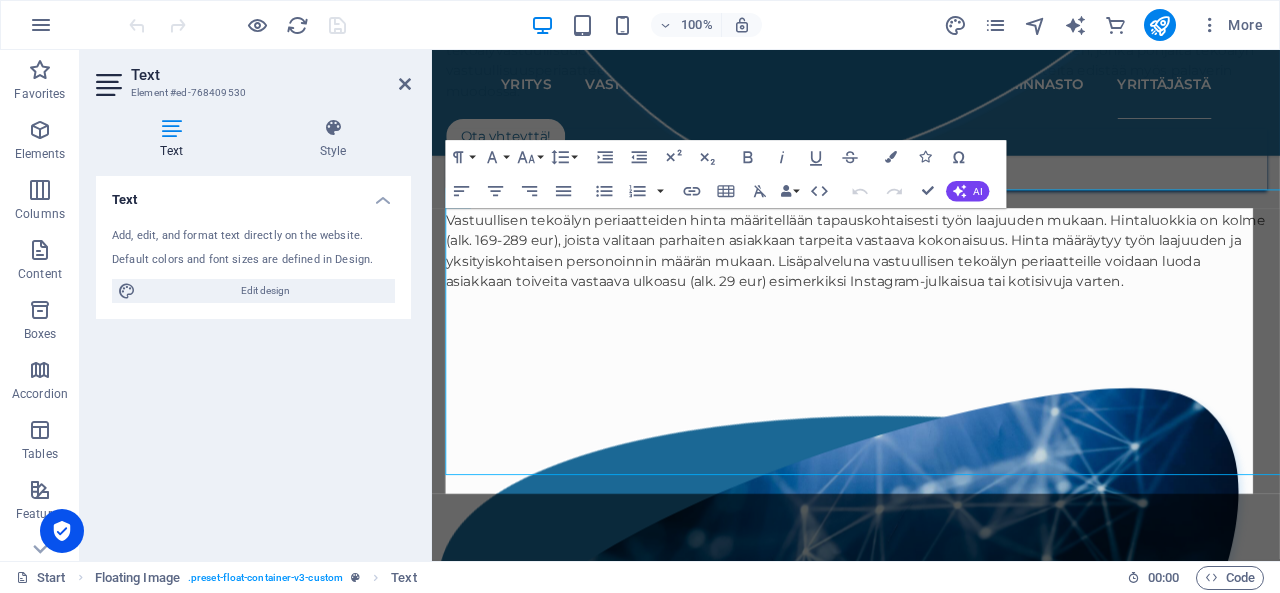 scroll, scrollTop: 2359, scrollLeft: 0, axis: vertical 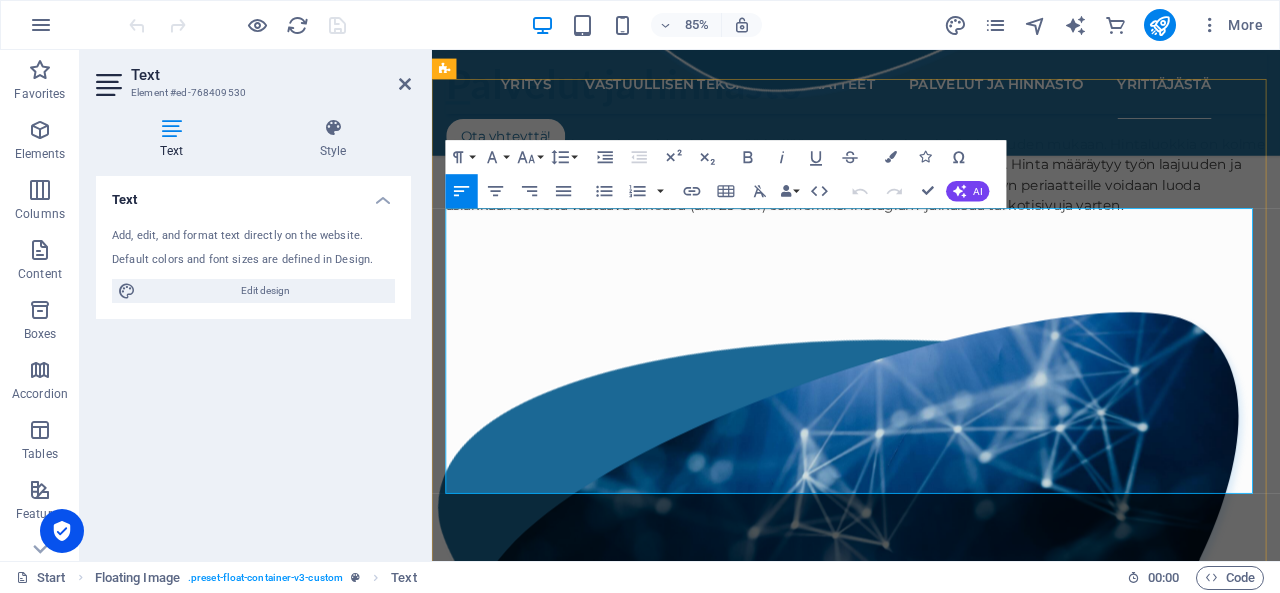 click on "tradenomiksi loppuvuodesta 2025 ja yrittäjyyden ulkopuolella" at bounding box center [714, 1353] 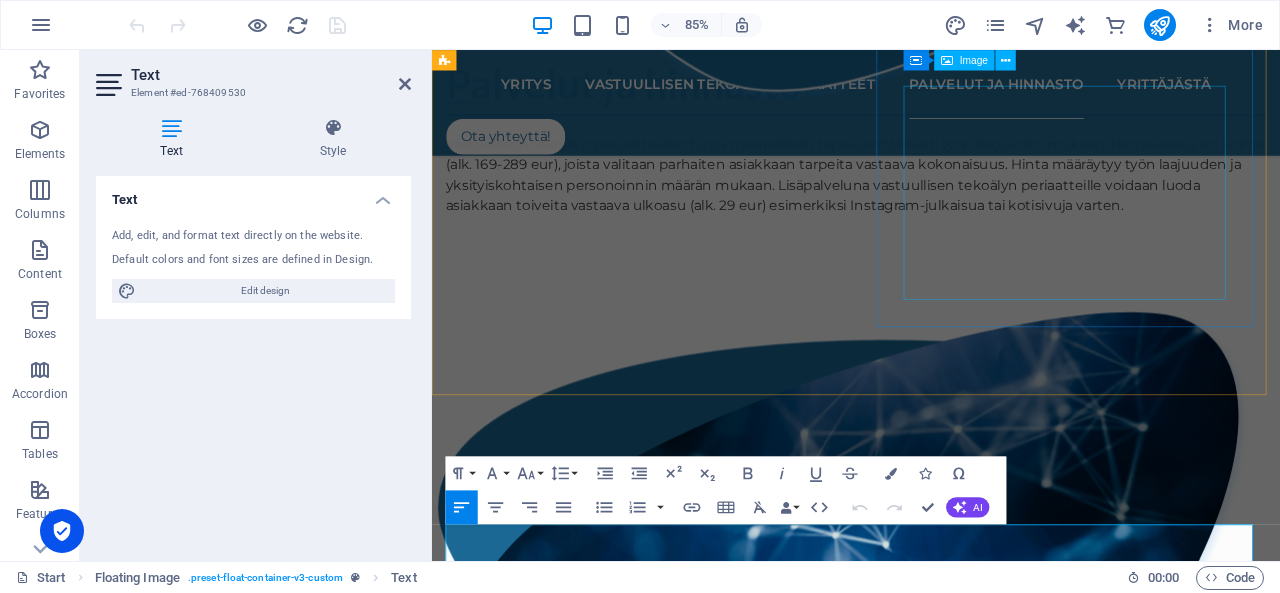scroll, scrollTop: 1916, scrollLeft: 0, axis: vertical 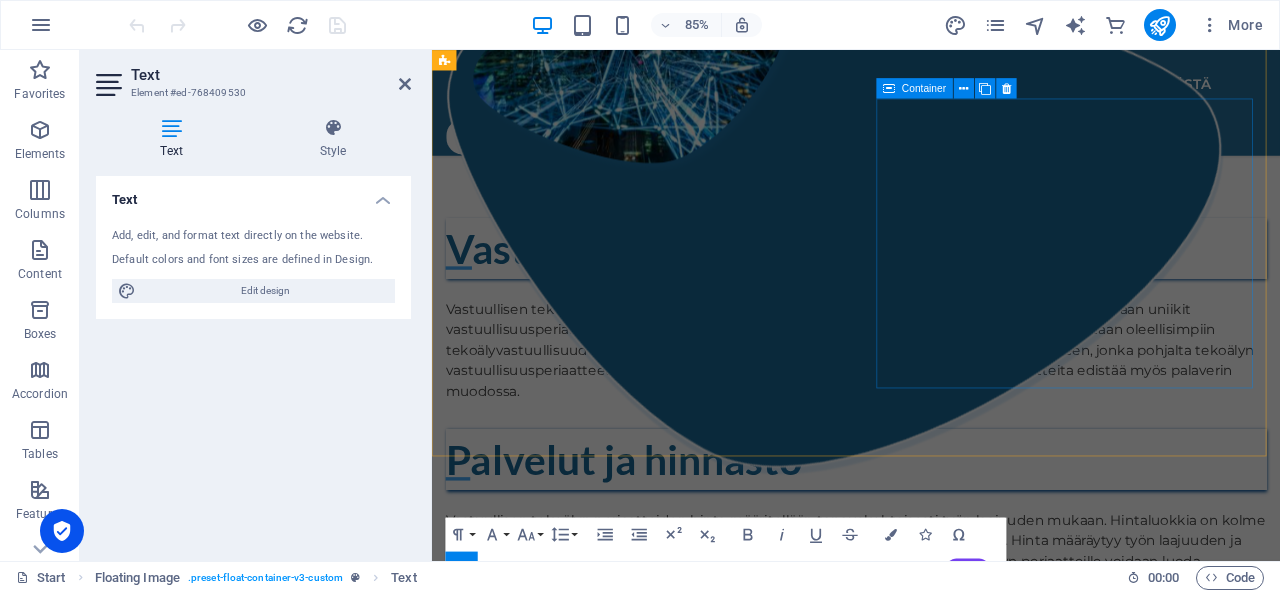 click on ".cls-1{fill:#1a171b;stroke:#fff;stroke-miterlimit:10;} Element 2" at bounding box center (931, 1088) 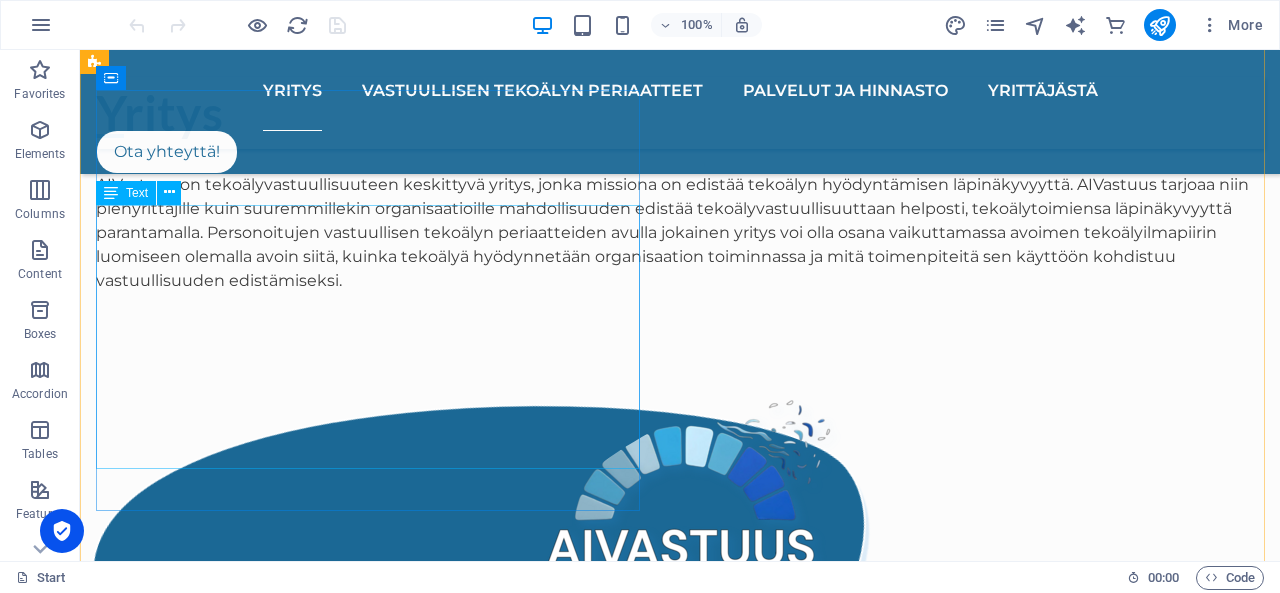 scroll, scrollTop: 953, scrollLeft: 0, axis: vertical 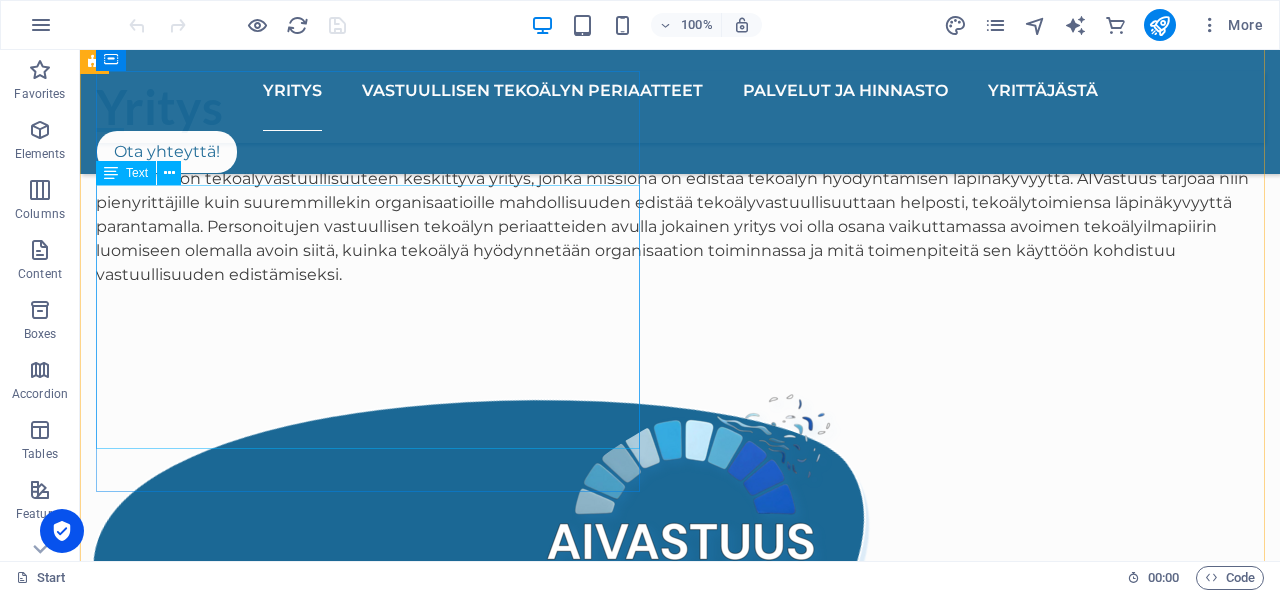 click on "AIVastuus on tekoälyvastuullisuuteen keskittyvä yritys, jonka missiona on edistää tekoälyn hyödyntämisen läpinäkyvyyttä. AIVastuus tarjoaa niin pienyrittäjille kuin suuremmillekin organisaatioille mahdollisuuden edistää tekoälyvastuullisuuttaan helposti, tekoälytoimiensa läpinäkyvyyttä parantamalla. Personoitujen vastuullisen tekoälyn periaatteiden avulla jokainen yritys voi olla osana vaikuttamassa avoimen tekoälyilmapiirin luomiseen olemalla avoin siitä, kuinka tekoälyä hyödynnetään organisaation toiminnassa ja mitä toimenpiteitä sen käyttöön kohdistuu vastuullisuuden edistämiseksi." at bounding box center (680, 215) 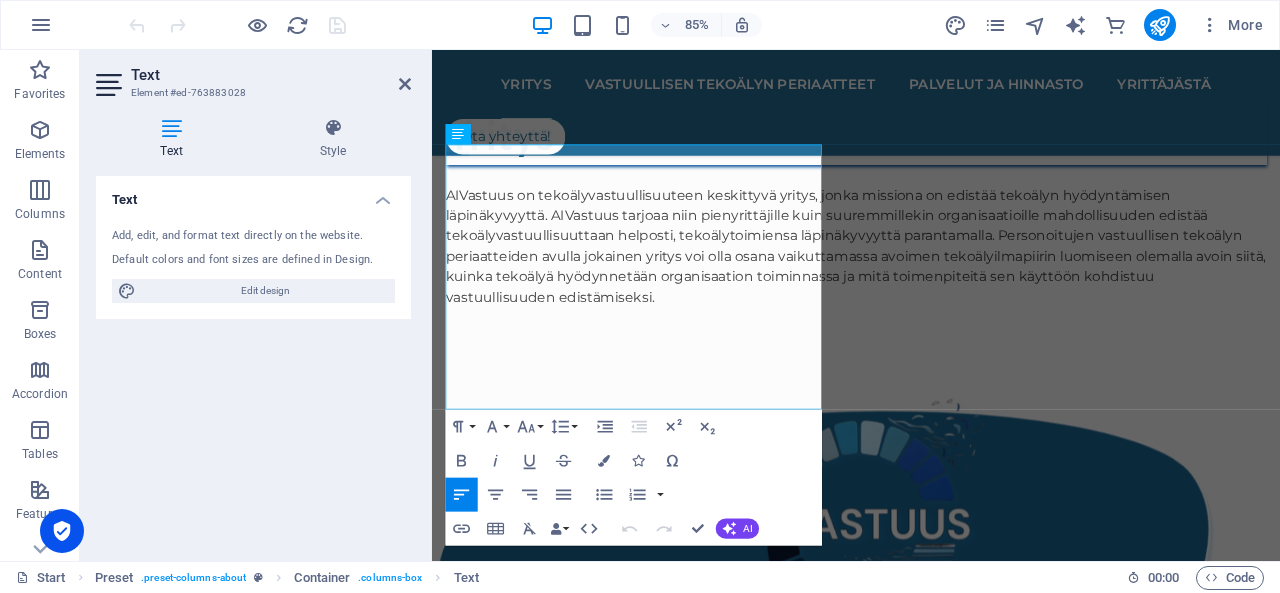 scroll, scrollTop: 995, scrollLeft: 0, axis: vertical 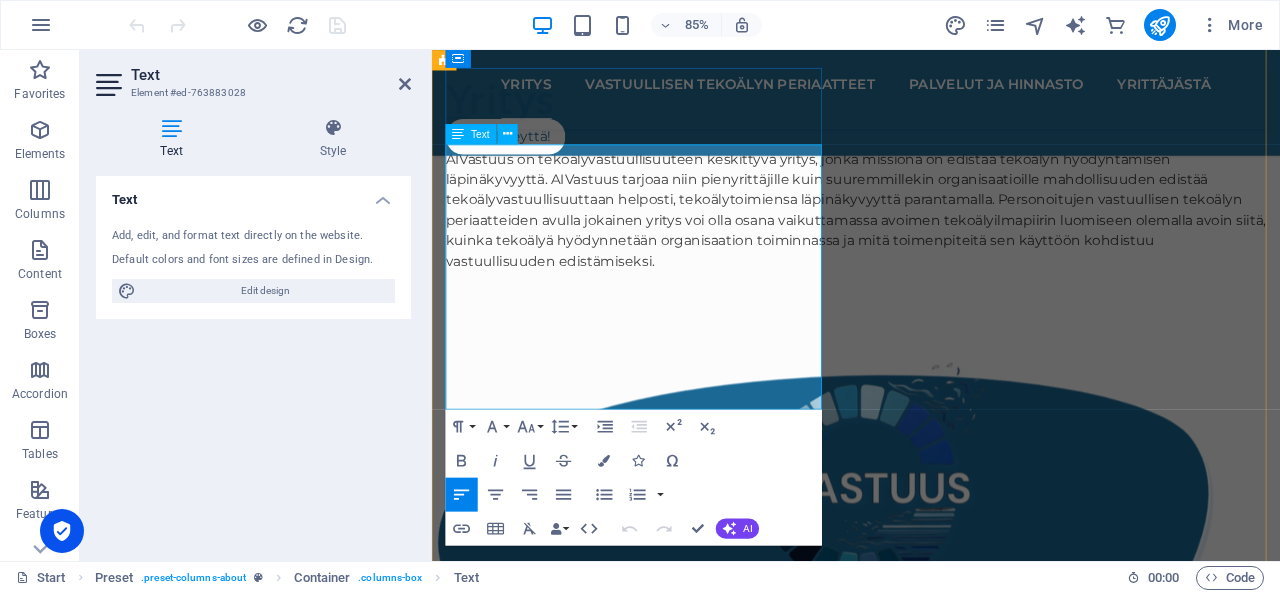 click on "AIVastuus on tekoälyvastuullisuuteen keskittyvä yritys, jonka missiona on edistää tekoälyn hyödyntämisen läpinäkyvyyttä. AIVastuus tarjoaa niin pienyrittäjille kuin suuremmillekin organisaatioille mahdollisuuden edistää tekoälyvastuullisuuttaan helposti, tekoälytoimiensa läpinäkyvyyttä parantamalla. Personoitujen vastuullisen tekoälyn periaatteiden avulla jokainen yritys voi olla osana vaikuttamassa avoimen tekoälyilmapiirin luomiseen olemalla avoin siitä, kuinka tekoälyä hyödynnetään organisaation toiminnassa ja mitä toimenpiteitä sen käyttöön kohdistuu vastuullisuuden edistämiseksi." at bounding box center (931, 239) 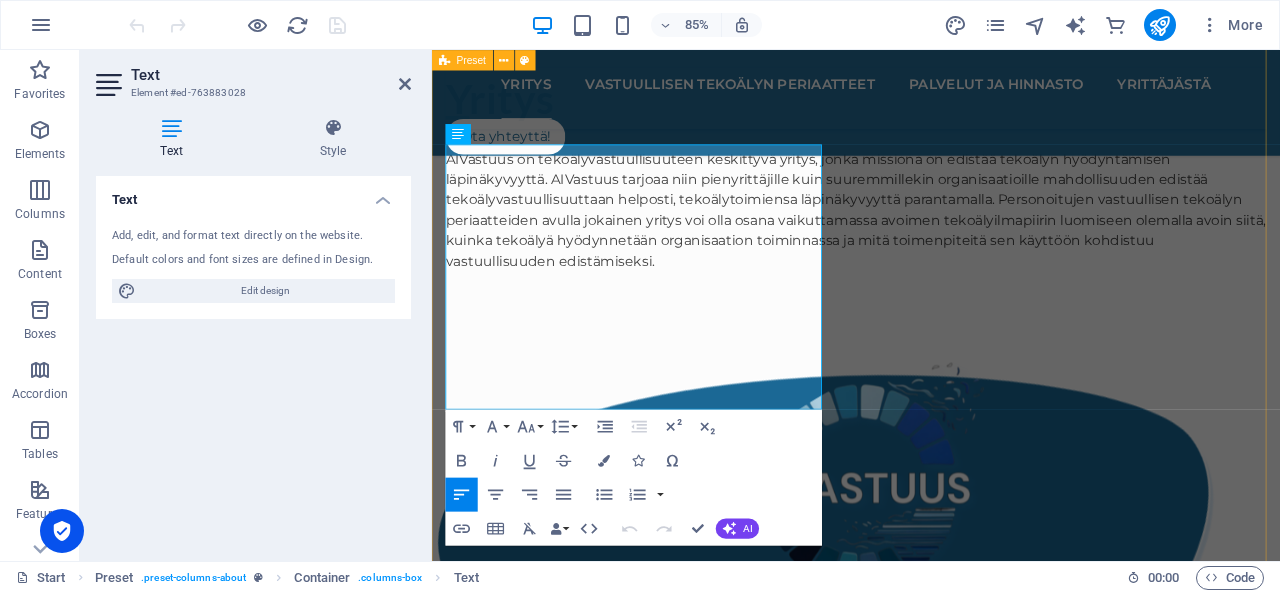 click on "Yritys AIVastuus on tekoälyvastuullisuuteen keskittyvä yritys, jonka missiona on edistää tekoälyn hyödyntämisen läpinäkyvyyttä. AIVastuus tarjoaa niin pienyrittäjille kuin suuremmillekin organisaatioille mahdollisuuden edistää tekoälyvastuullisuuttaan helposti, tekoälytoimiensa läpinäkyvyyttä parantamalla. Personoitujen vastuullisen tekoälyn periaatteiden avulla jokainen yritys voi [PERSON_NAME] vaikuttamassa avoimen tekoälyilmapiirin luomiseen olemalla avoin siitä, kuinka tekoälyä hyödynnetään organisaation toiminnassa [PERSON_NAME] toimenpiteitä sen käyttöön kohdistuu vastuullisuuden edistämiseksi.
.cls-1{fill:#1a171b;stroke:#fff;stroke-miterlimit:10;} Element 2
.cls-1{fill:#1a171b;stroke:#fff;stroke-miterlimit:10;} Element 2
Vastuullisen tekoälyn periaatteet Palvelut ja hinnasto .cls-1{fill:#1a171b;stroke:#fff;stroke-miterlimit:10;} Element 2" at bounding box center [931, 1212] 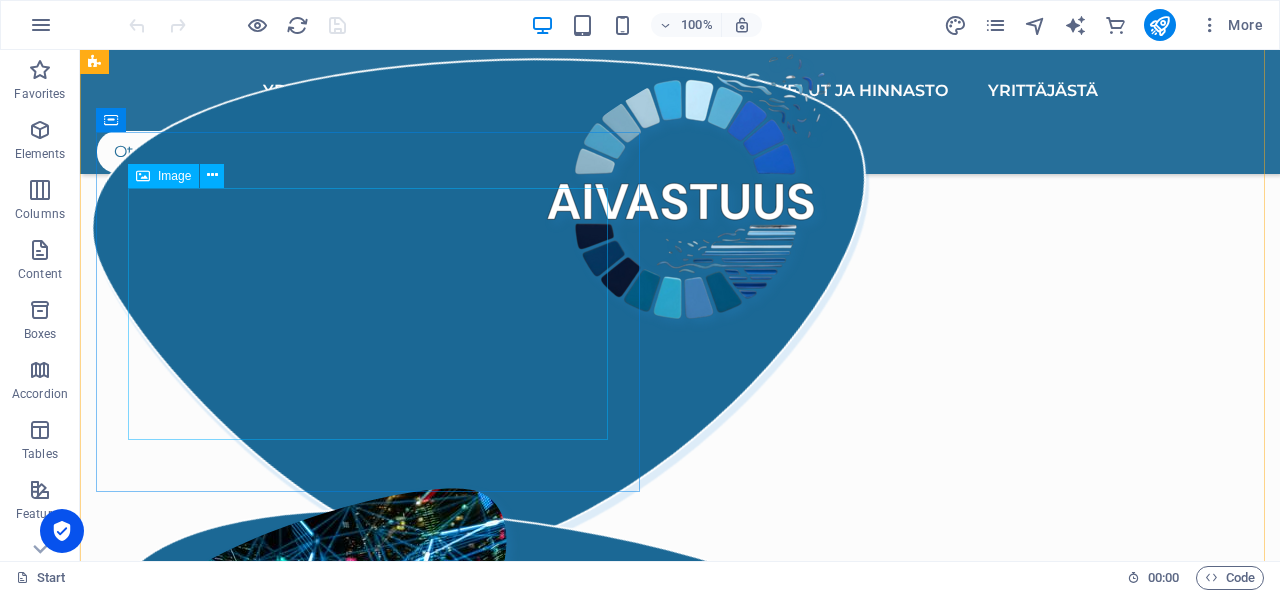 scroll, scrollTop: 1282, scrollLeft: 0, axis: vertical 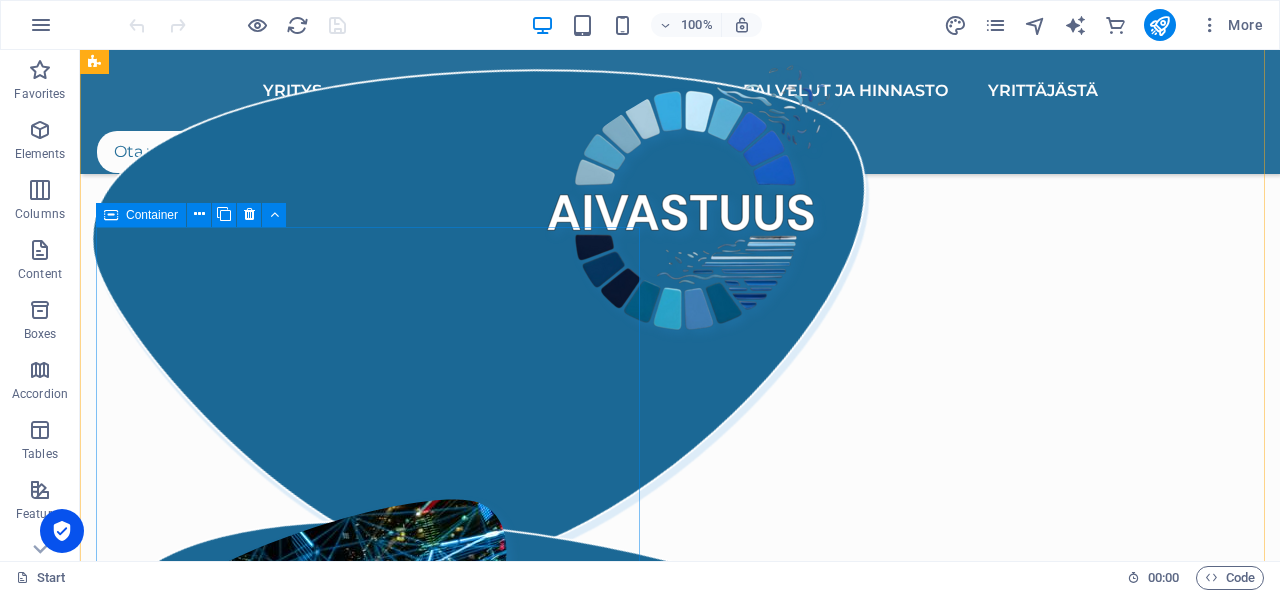 click on ".cls-1{fill:#1a171b;stroke:#fff;stroke-miterlimit:10;} Element 2" at bounding box center [680, 613] 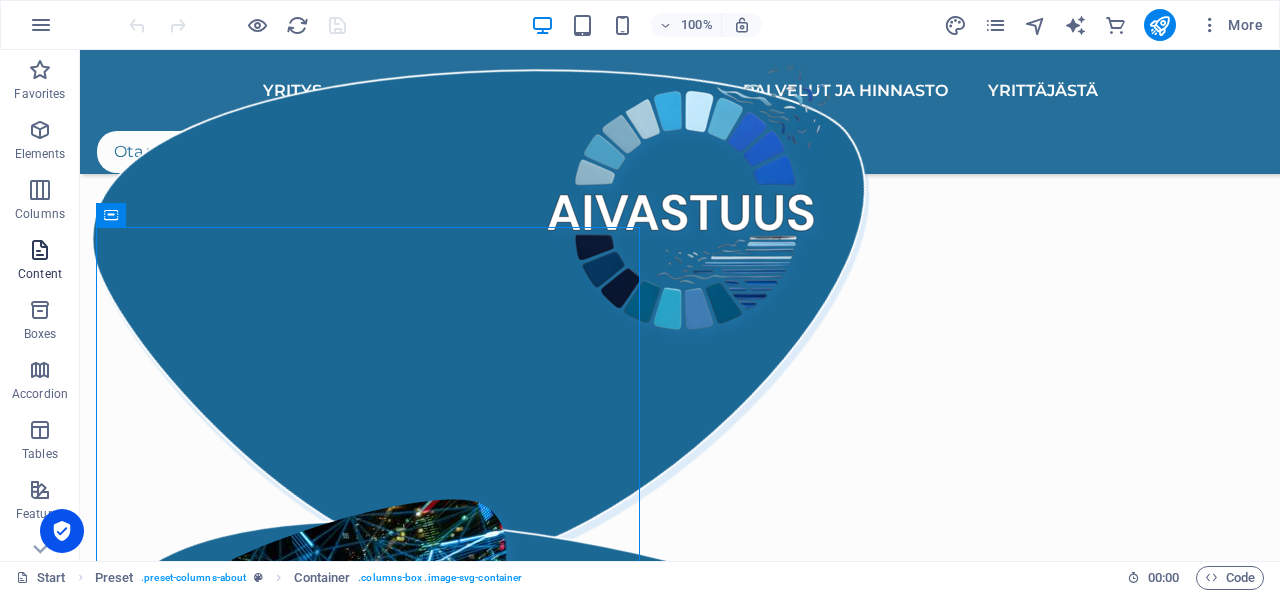 click at bounding box center (40, 250) 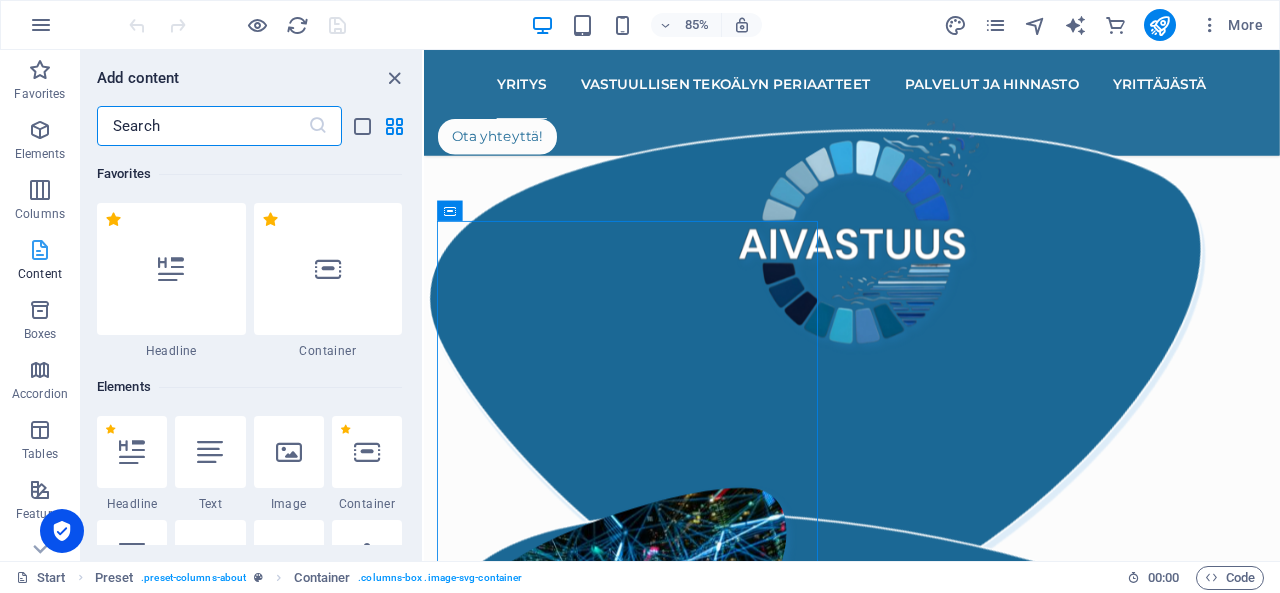 scroll, scrollTop: 1300, scrollLeft: 0, axis: vertical 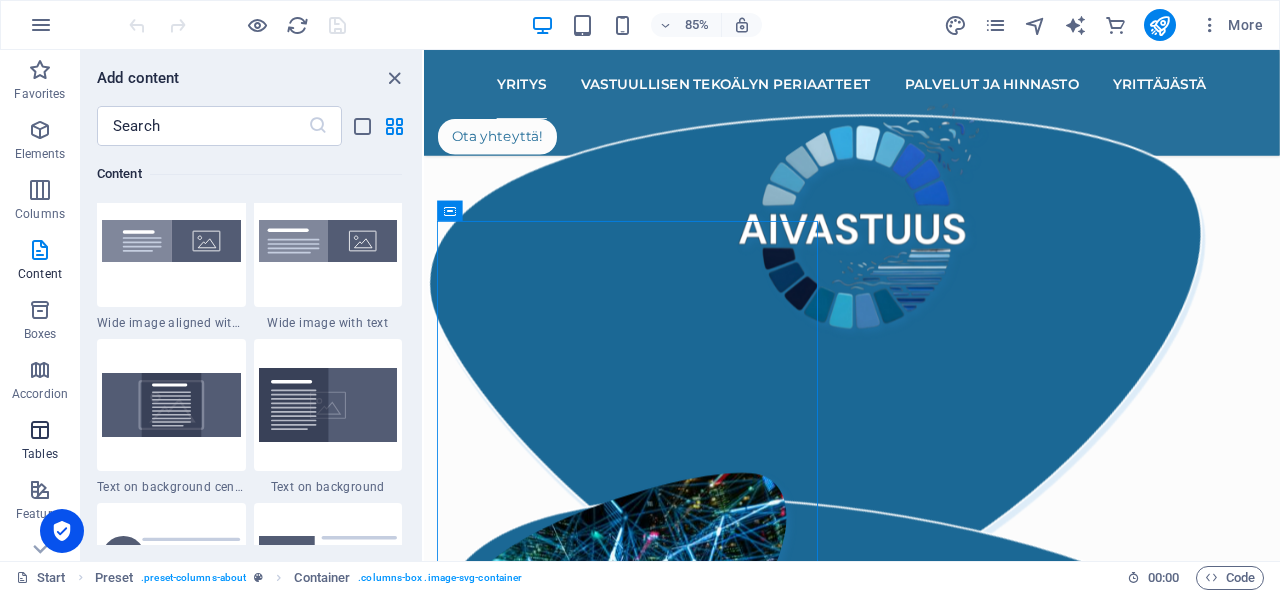 click on "Tables" at bounding box center [40, 442] 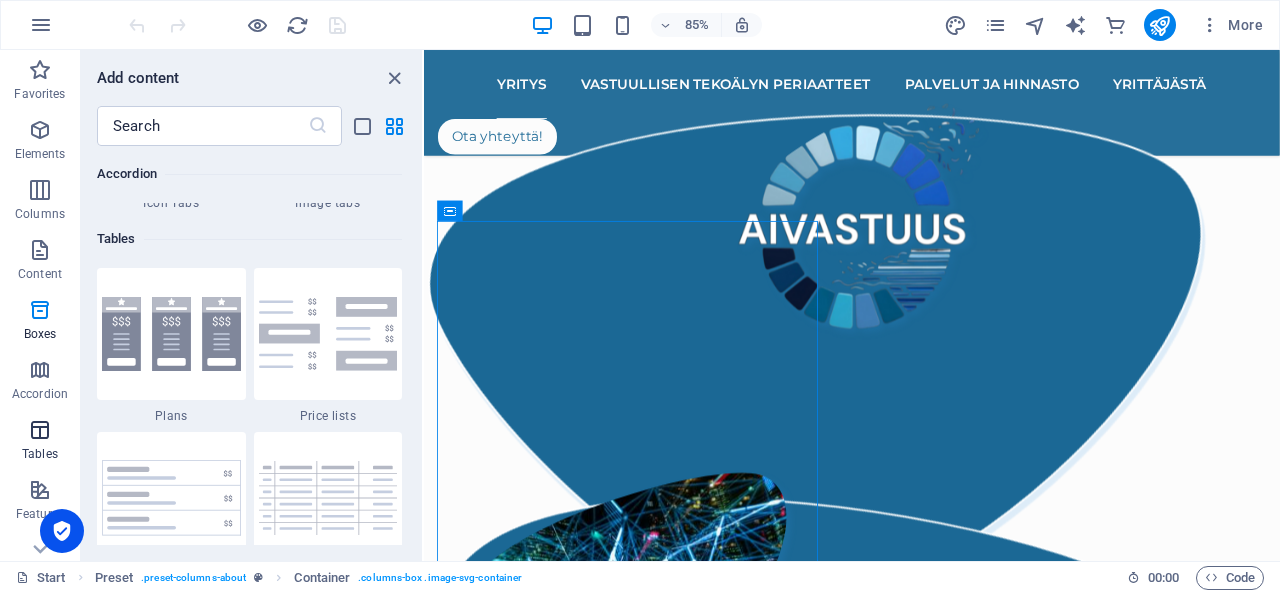 scroll, scrollTop: 6762, scrollLeft: 0, axis: vertical 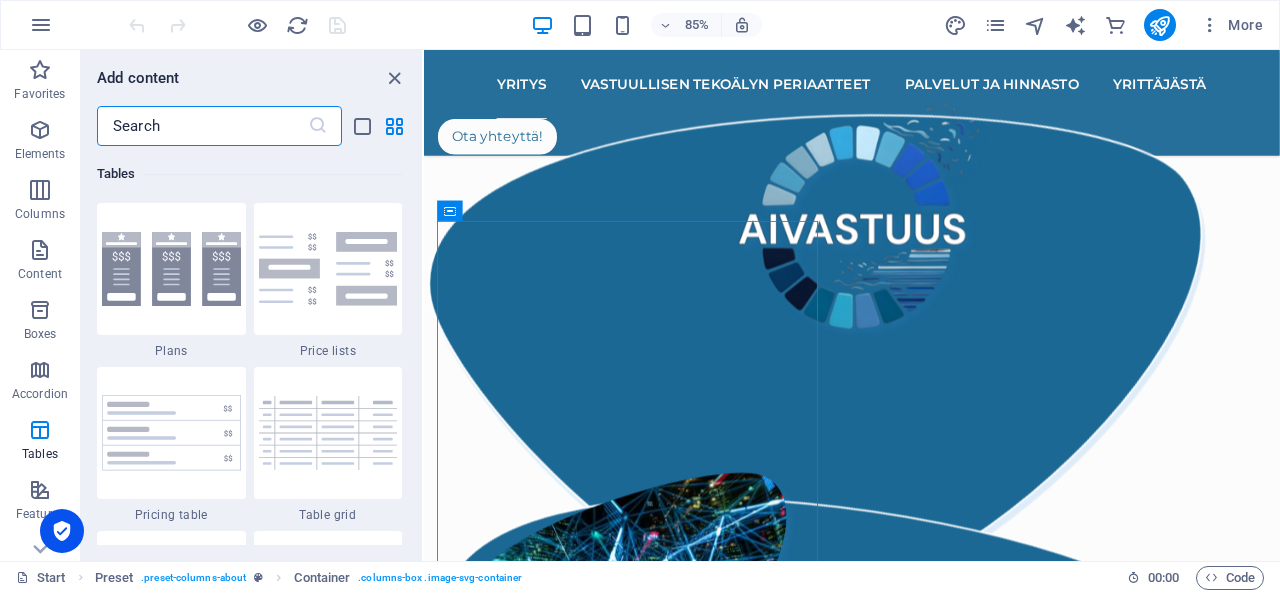 click at bounding box center (202, 126) 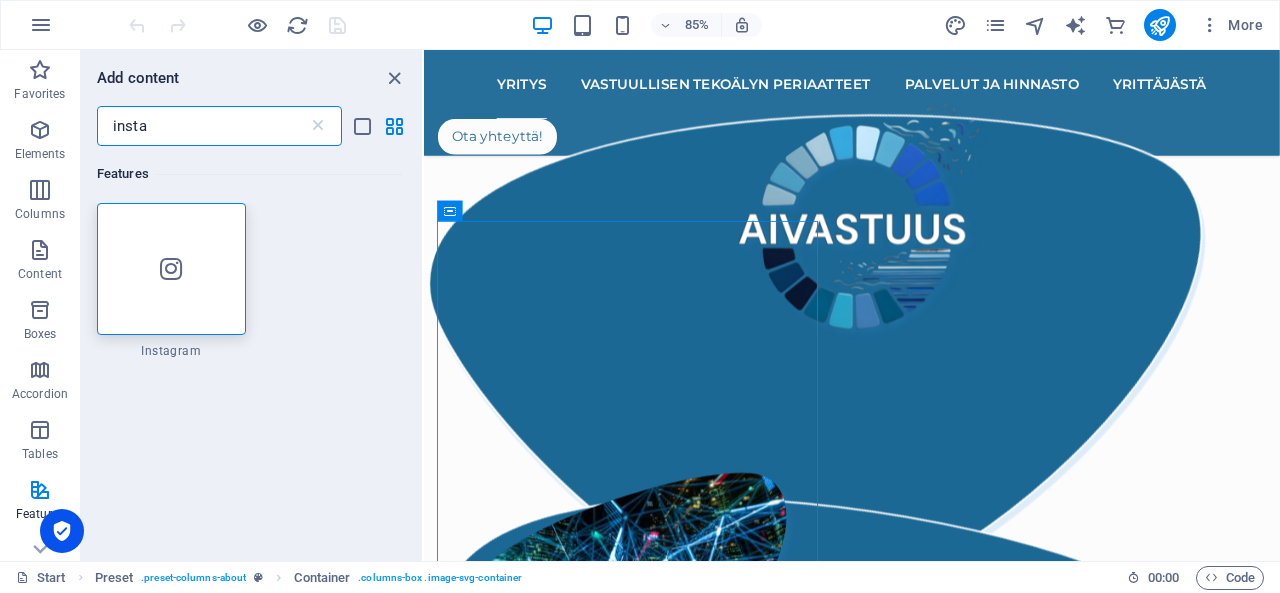 scroll, scrollTop: 0, scrollLeft: 0, axis: both 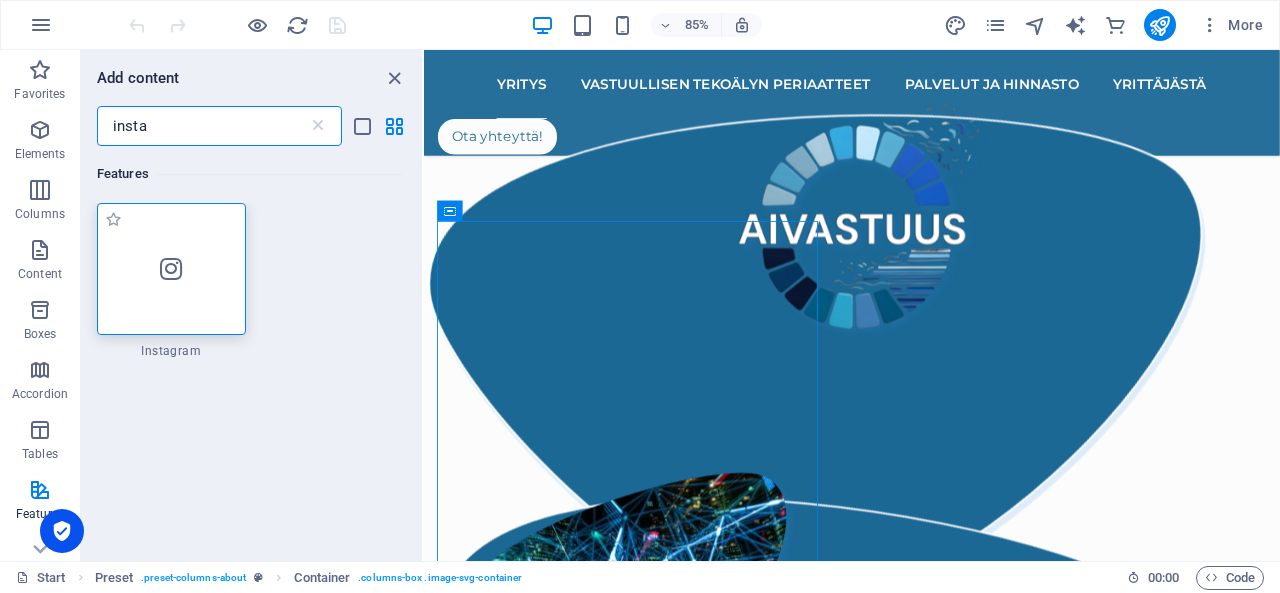 type on "insta" 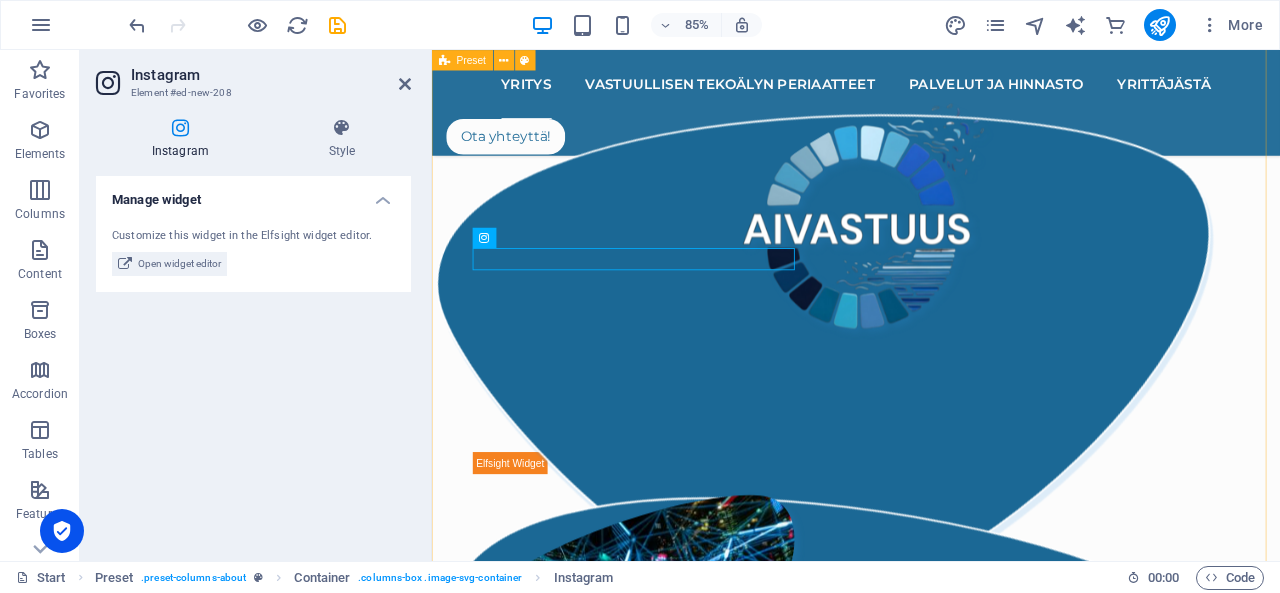 click on "Yritys AIVastuus on tekoälyvastuullisuuteen keskittyvä yritys, jonka missiona on edistää tekoälyn hyödyntämisen läpinäkyvyyttä. AIVastuus tarjoaa niin pienyrittäjille kuin suuremmillekin organisaatioille mahdollisuuden edistää tekoälyvastuullisuuttaan helposti, tekoälytoimiensa läpinäkyvyyttä parantamalla. Personoitujen vastuullisen tekoälyn periaatteiden avulla jokainen yritys voi [PERSON_NAME] vaikuttamassa avoimen tekoälyilmapiirin luomiseen olemalla avoin siitä, kuinka tekoälyä hyödynnetään organisaation toiminnassa [PERSON_NAME] toimenpiteitä sen käyttöön kohdistuu vastuullisuuden edistämiseksi.
.cls-1{fill:#1a171b;stroke:#fff;stroke-miterlimit:10;} Element 2
.cls-1{fill:#1a171b;stroke:#fff;stroke-miterlimit:10;} Element 2
Vastuullisen tekoälyn periaatteet Palvelut ja hinnasto .cls-1{fill:#1a171b;stroke:#fff;stroke-miterlimit:10;} Element 2" at bounding box center (931, 920) 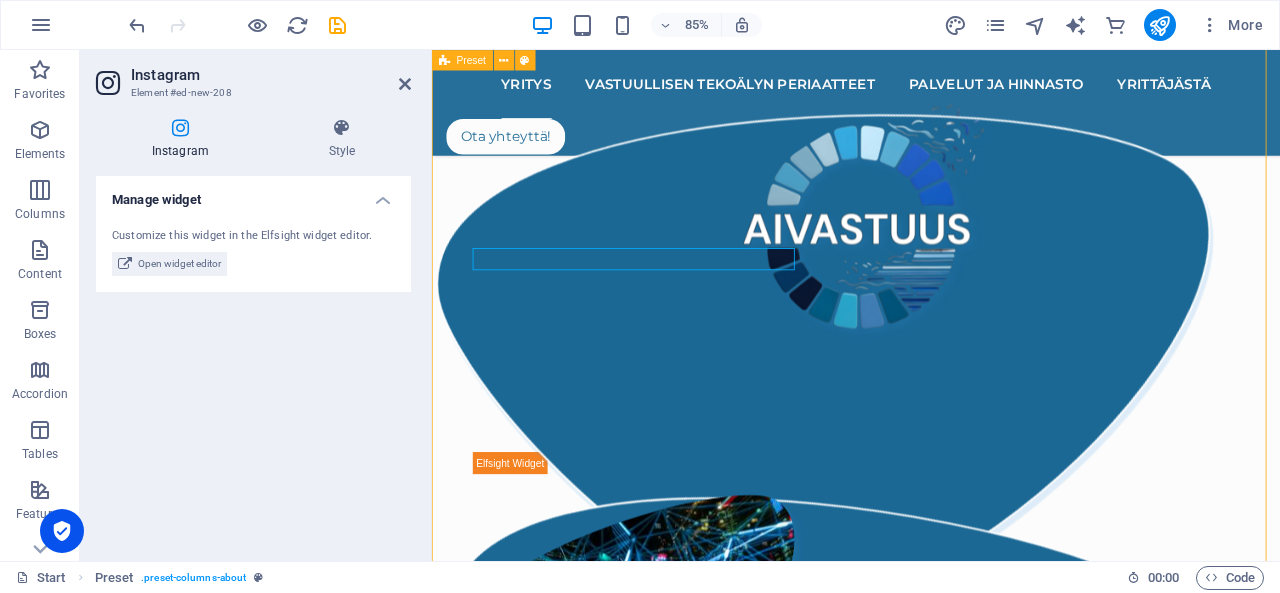 scroll, scrollTop: 1282, scrollLeft: 0, axis: vertical 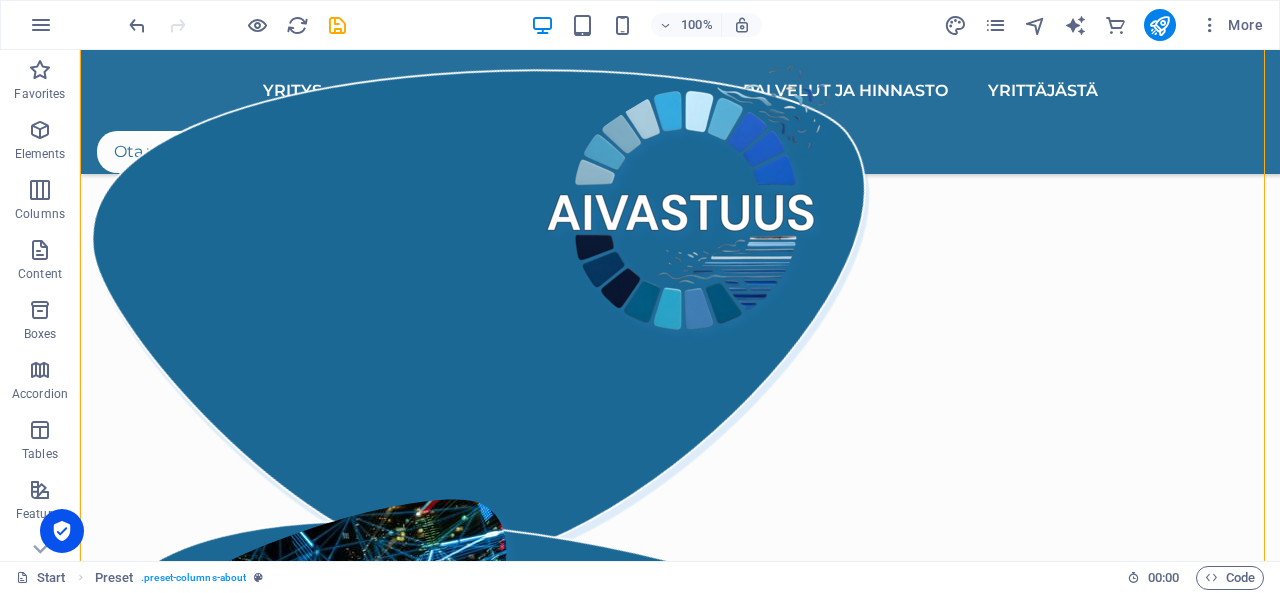 click on "Yritys AIVastuus on tekoälyvastuullisuuteen keskittyvä yritys, jonka missiona on edistää tekoälyn hyödyntämisen läpinäkyvyyttä. AIVastuus tarjoaa niin pienyrittäjille kuin suuremmillekin organisaatioille mahdollisuuden edistää tekoälyvastuullisuuttaan helposti, tekoälytoimiensa läpinäkyvyyttä parantamalla. Personoitujen vastuullisen tekoälyn periaatteiden avulla jokainen yritys voi [PERSON_NAME] vaikuttamassa avoimen tekoälyilmapiirin luomiseen olemalla avoin siitä, kuinka tekoälyä hyödynnetään organisaation toiminnassa [PERSON_NAME] toimenpiteitä sen käyttöön kohdistuu vastuullisuuden edistämiseksi.
.cls-1{fill:#1a171b;stroke:#fff;stroke-miterlimit:10;} Element 2
.cls-1{fill:#1a171b;stroke:#fff;stroke-miterlimit:10;} Element 2
Vastuullisen tekoälyn periaatteet Palvelut ja hinnasto .cls-1{fill:#1a171b;stroke:#fff;stroke-miterlimit:10;} Element 2" at bounding box center [680, 927] 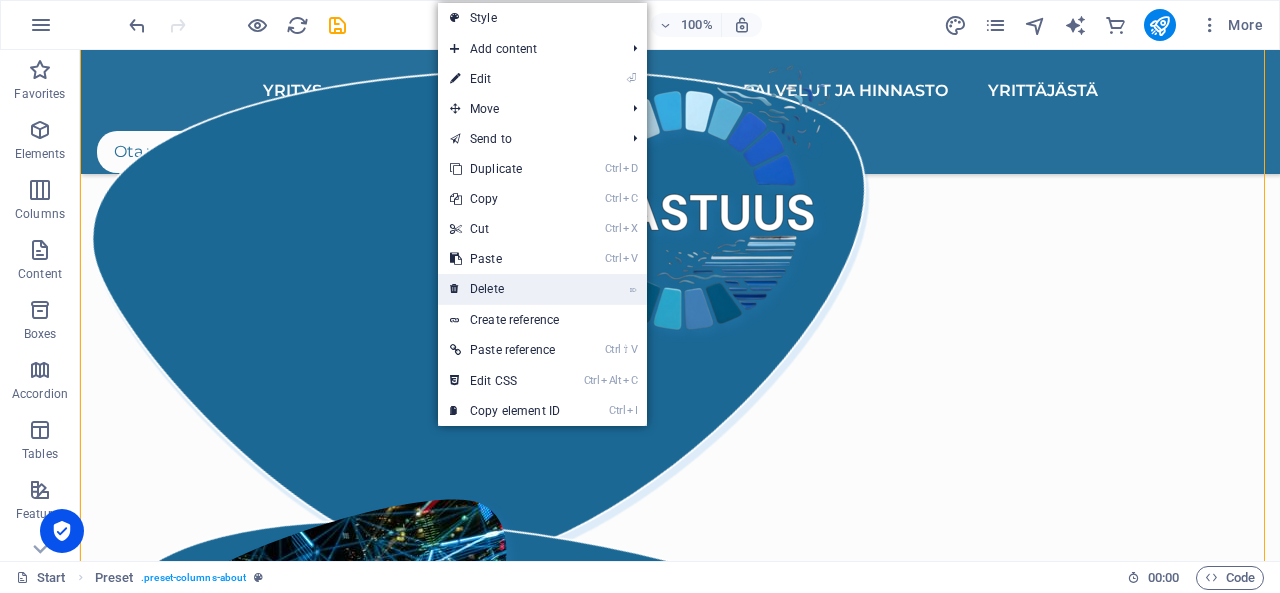 click on "⌦  Delete" at bounding box center [505, 289] 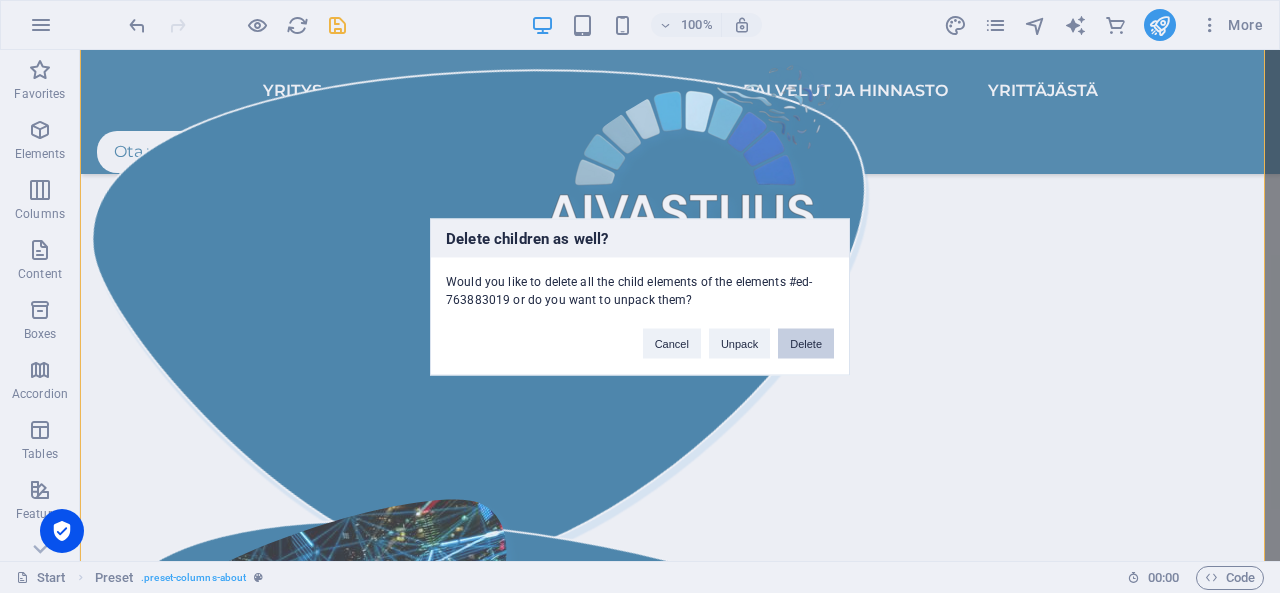 click on "Delete" at bounding box center (806, 343) 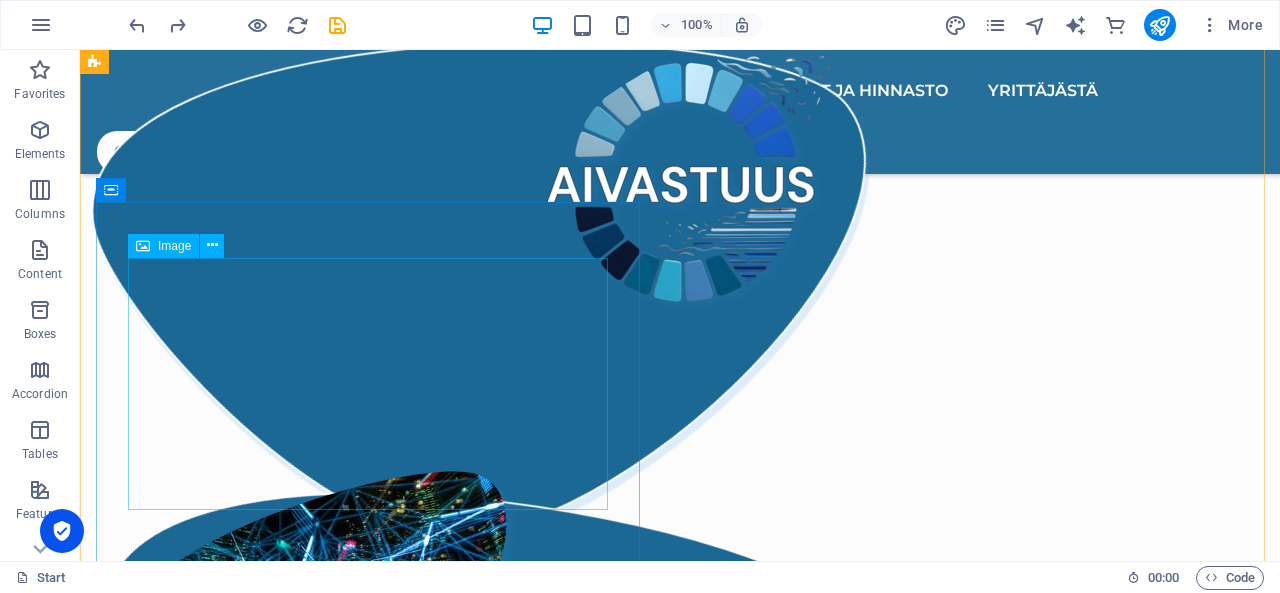 scroll, scrollTop: 1307, scrollLeft: 0, axis: vertical 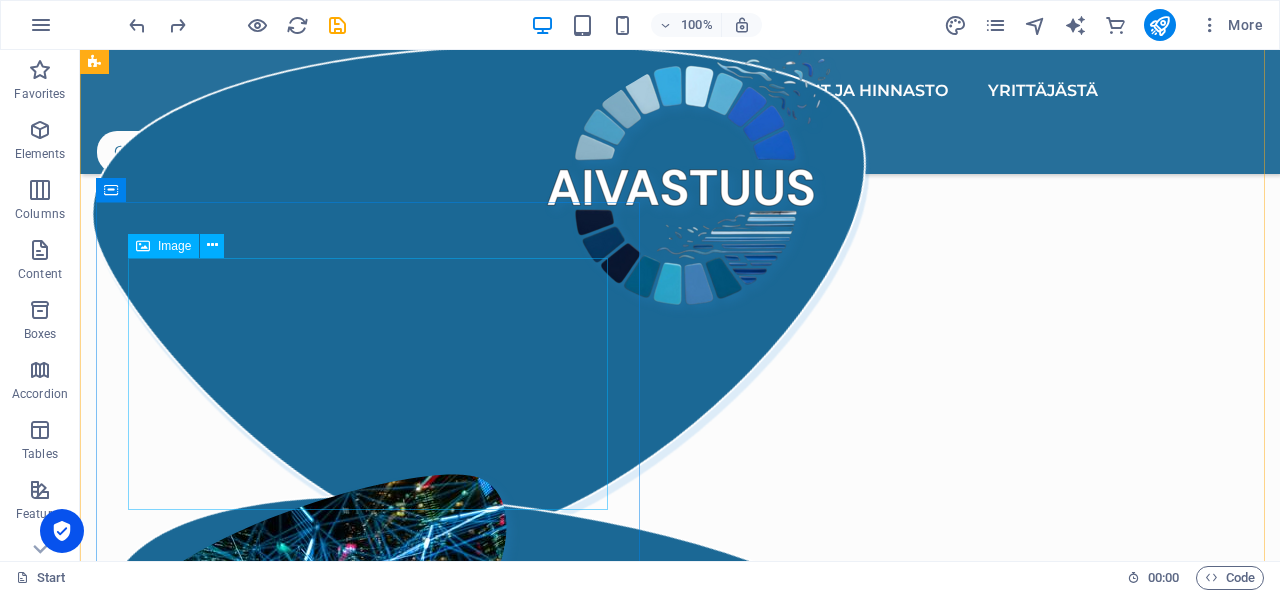 click at bounding box center [680, 600] 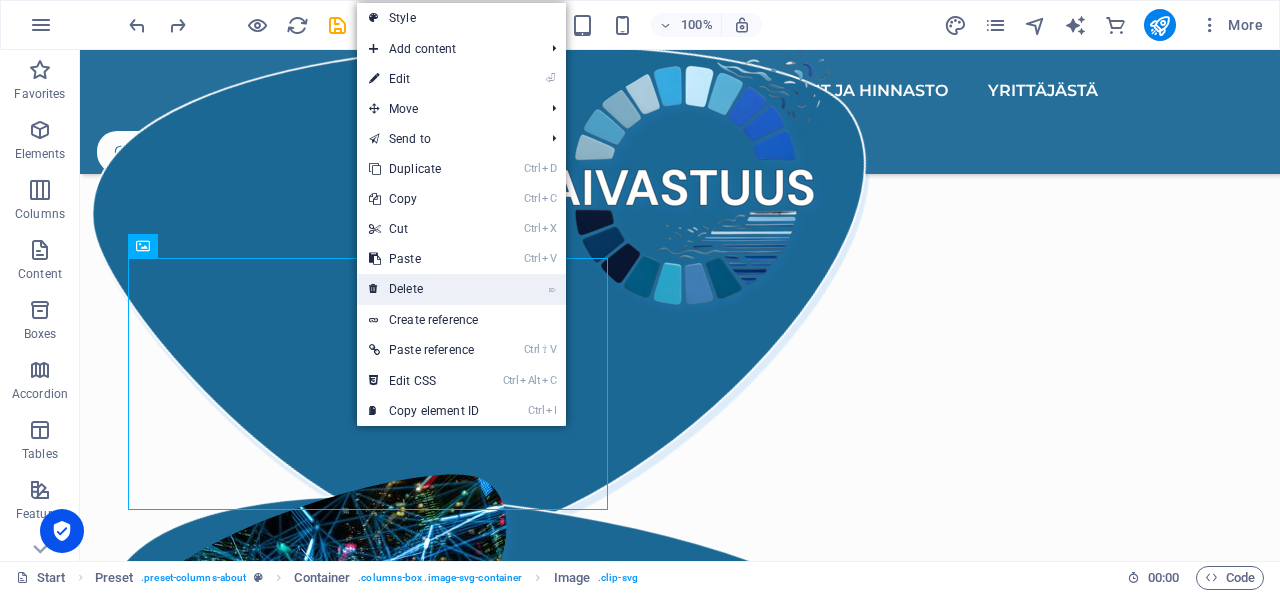 click on "⌦  Delete" at bounding box center (424, 289) 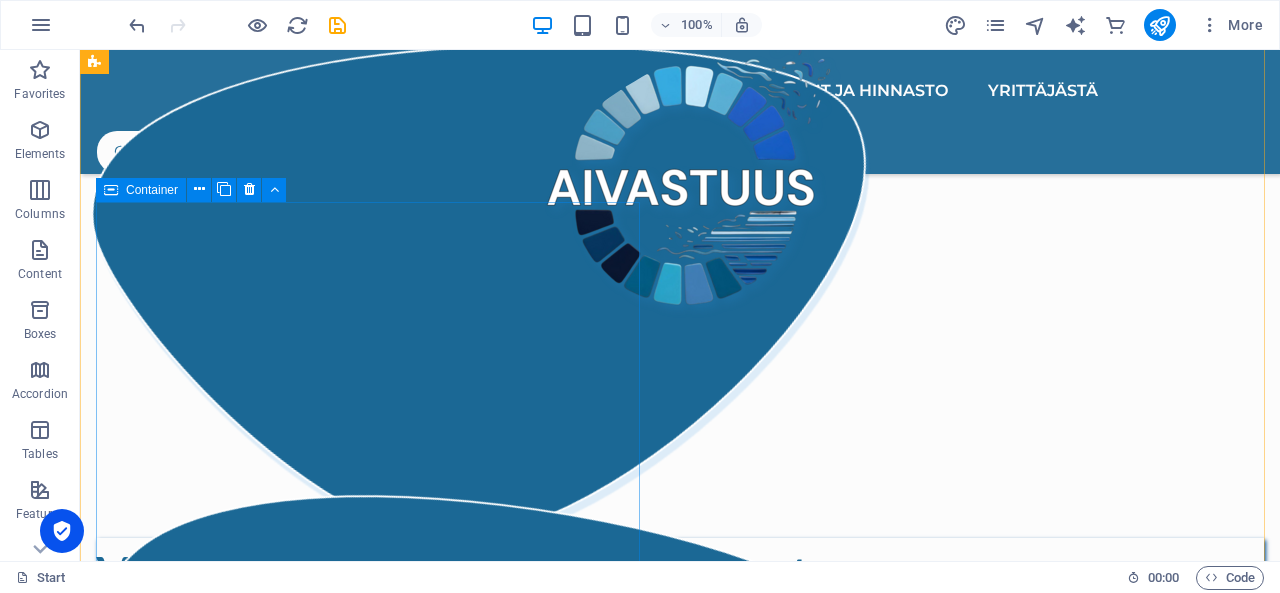 click on ".cls-1{fill:#1a171b;stroke:#fff;stroke-miterlimit:10;} Element 2" at bounding box center (680, 462) 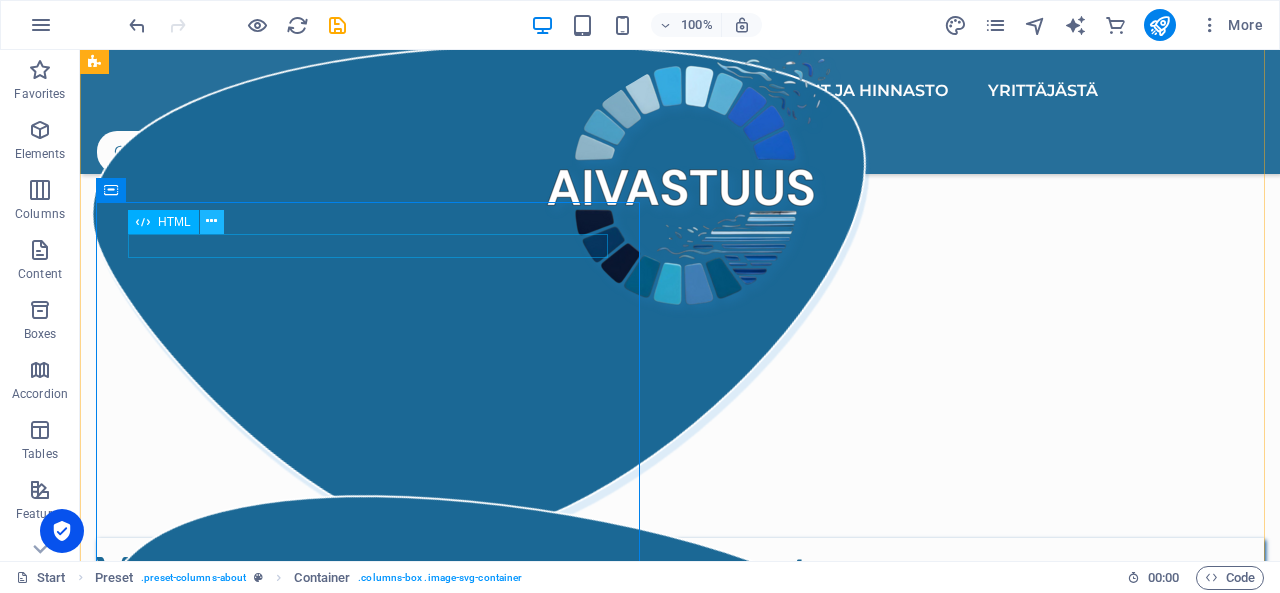click at bounding box center (211, 221) 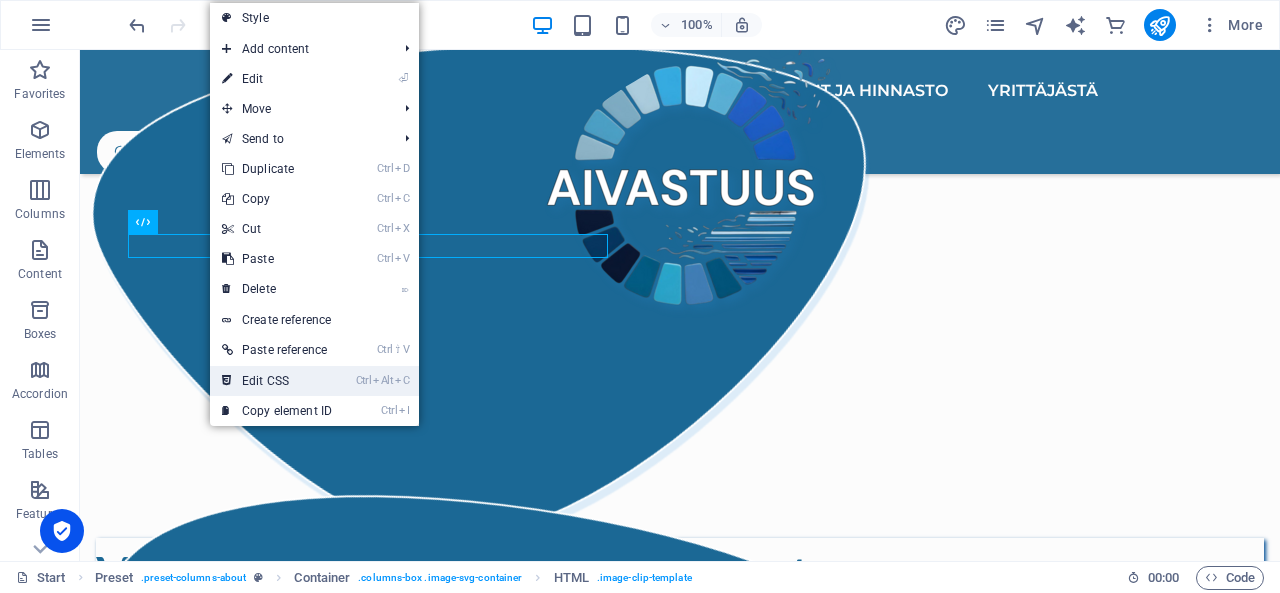 click on "Ctrl Alt C  Edit CSS" at bounding box center (277, 381) 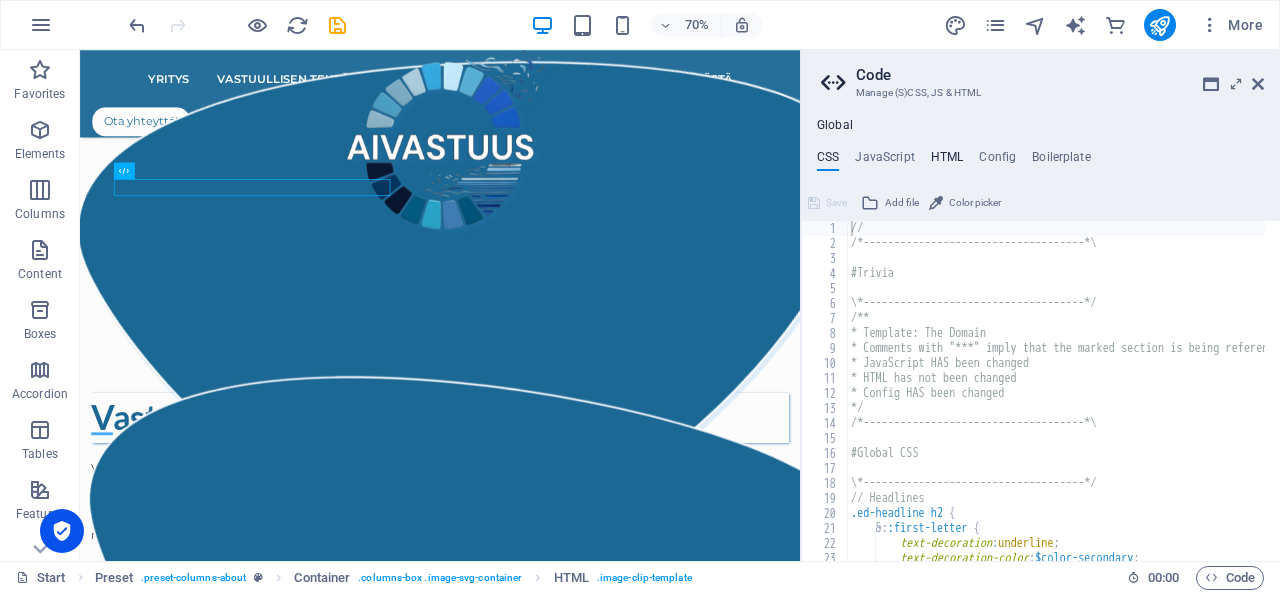 click on "HTML" at bounding box center (947, 161) 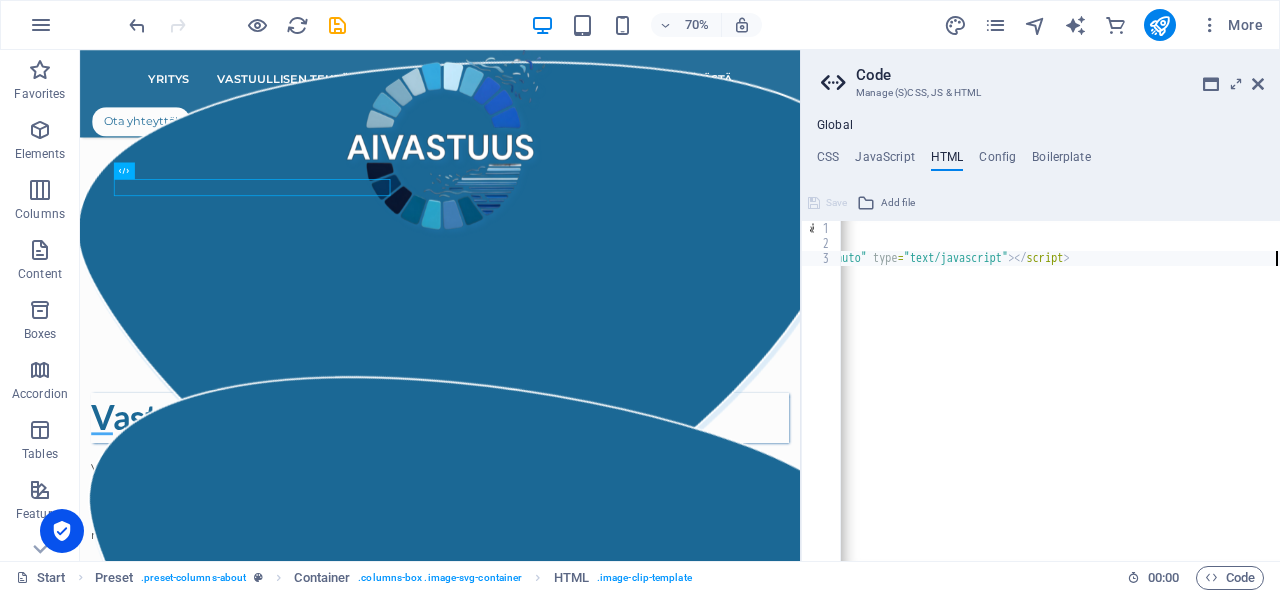 scroll, scrollTop: 0, scrollLeft: 720, axis: horizontal 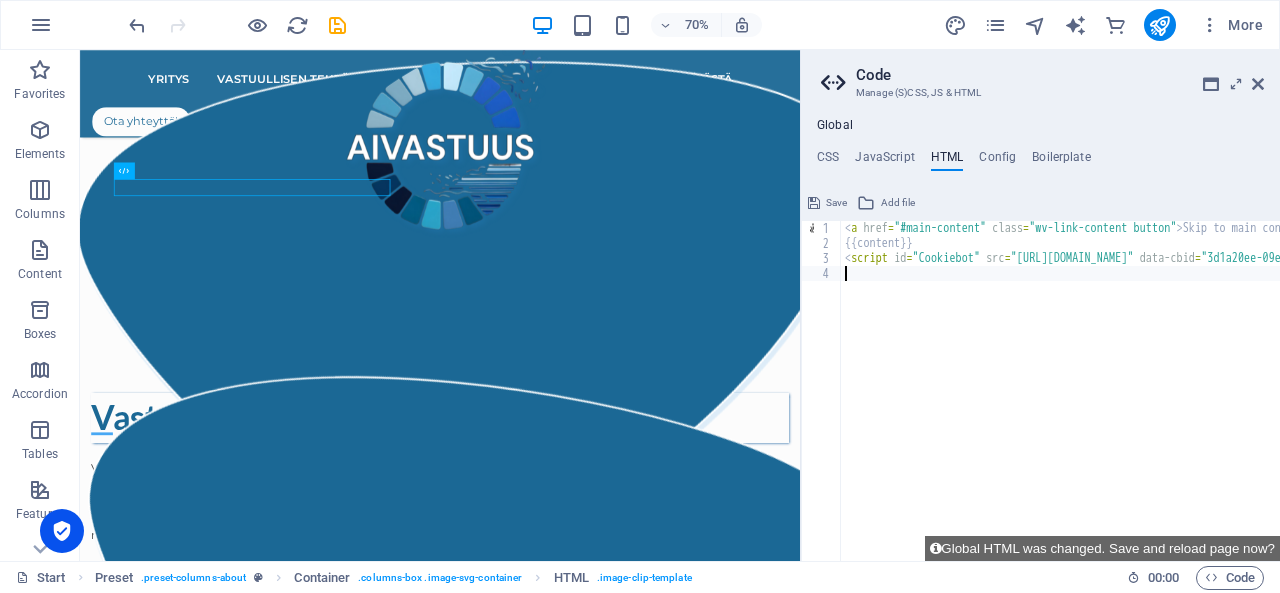 paste on "<div class="elfsight-app-e144e9ed-d544-4dda-a3f3-1c27011a8397" data-elfsight-app-lazy></div>" 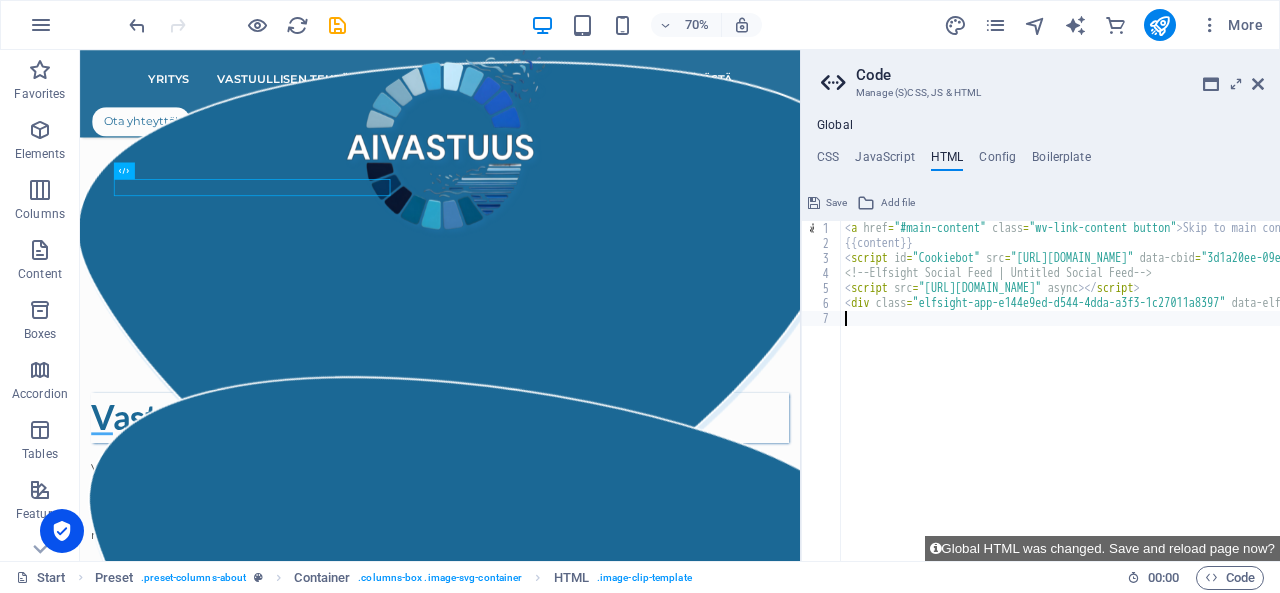 scroll, scrollTop: 0, scrollLeft: 0, axis: both 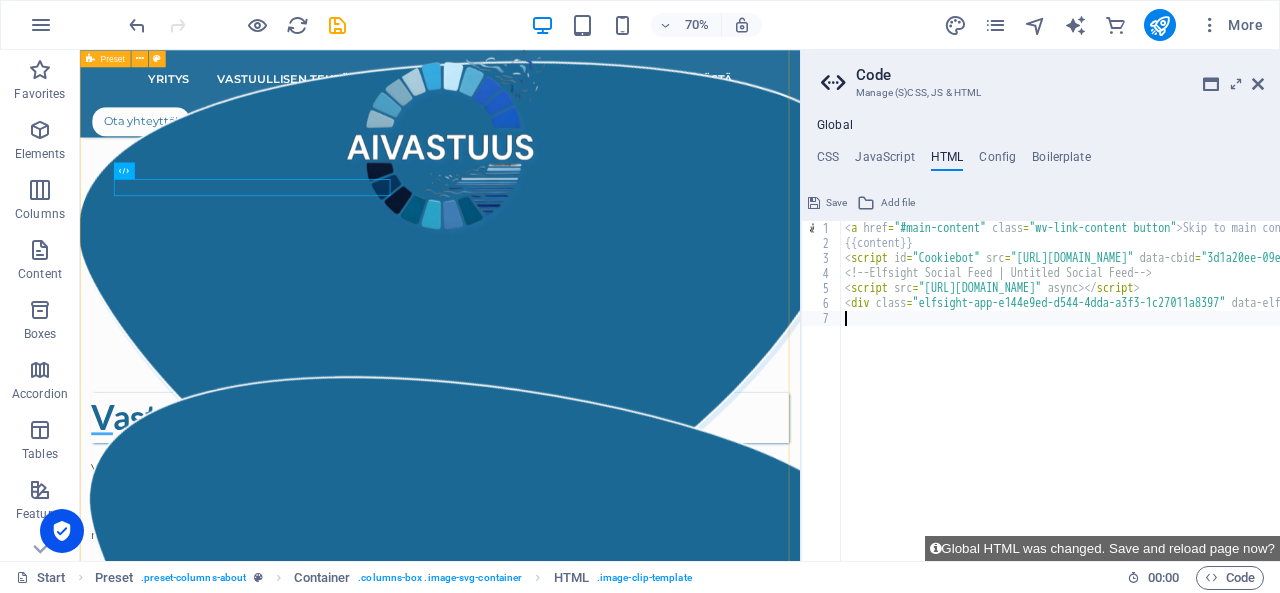 type 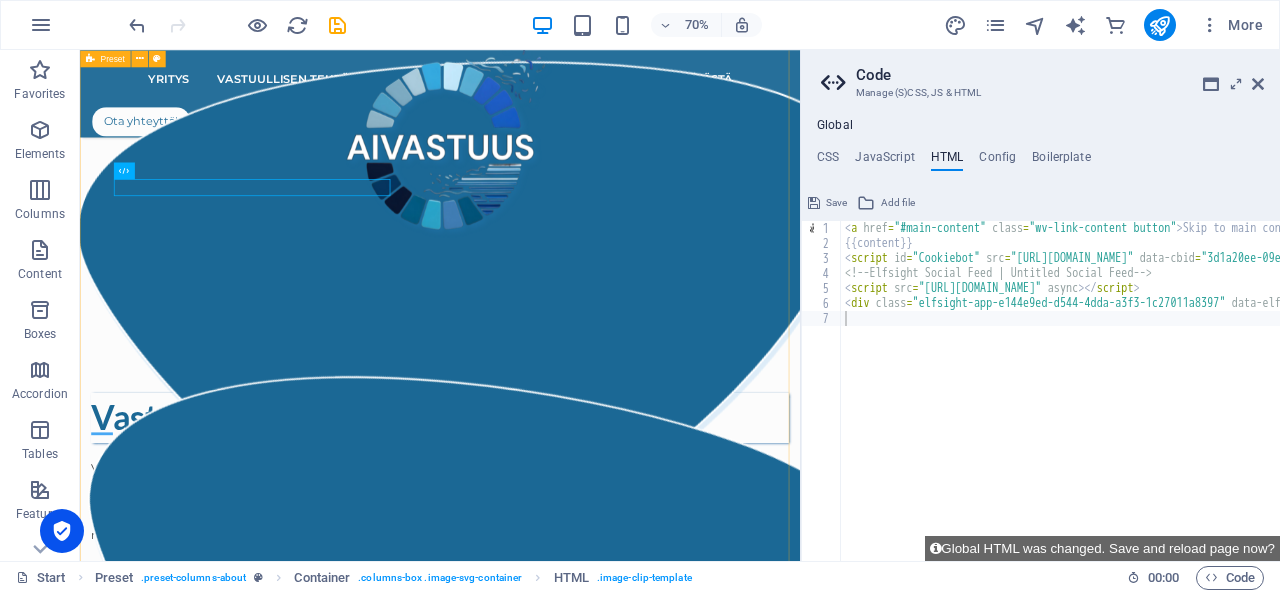 click on "Yritys AIVastuus on tekoälyvastuullisuuteen keskittyvä yritys, jonka missiona on edistää tekoälyn hyödyntämisen läpinäkyvyyttä. AIVastuus tarjoaa niin pienyrittäjille kuin suuremmillekin organisaatioille mahdollisuuden edistää tekoälyvastuullisuuttaan helposti, tekoälytoimiensa läpinäkyvyyttä parantamalla. Personoitujen vastuullisen tekoälyn periaatteiden avulla jokainen yritys voi [PERSON_NAME] vaikuttamassa avoimen tekoälyilmapiirin luomiseen olemalla avoin siitä, kuinka tekoälyä hyödynnetään organisaation toiminnassa [PERSON_NAME] toimenpiteitä sen käyttöön kohdistuu vastuullisuuden edistämiseksi.
.cls-1{fill:#1a171b;stroke:#fff;stroke-miterlimit:10;} Element 2
.cls-1{fill:#1a171b;stroke:#fff;stroke-miterlimit:10;} Element 2
Vastuullisen tekoälyn periaatteet Palvelut ja hinnasto .cls-1{fill:#1a171b;stroke:#fff;stroke-miterlimit:10;} Element 2" at bounding box center [594, 730] 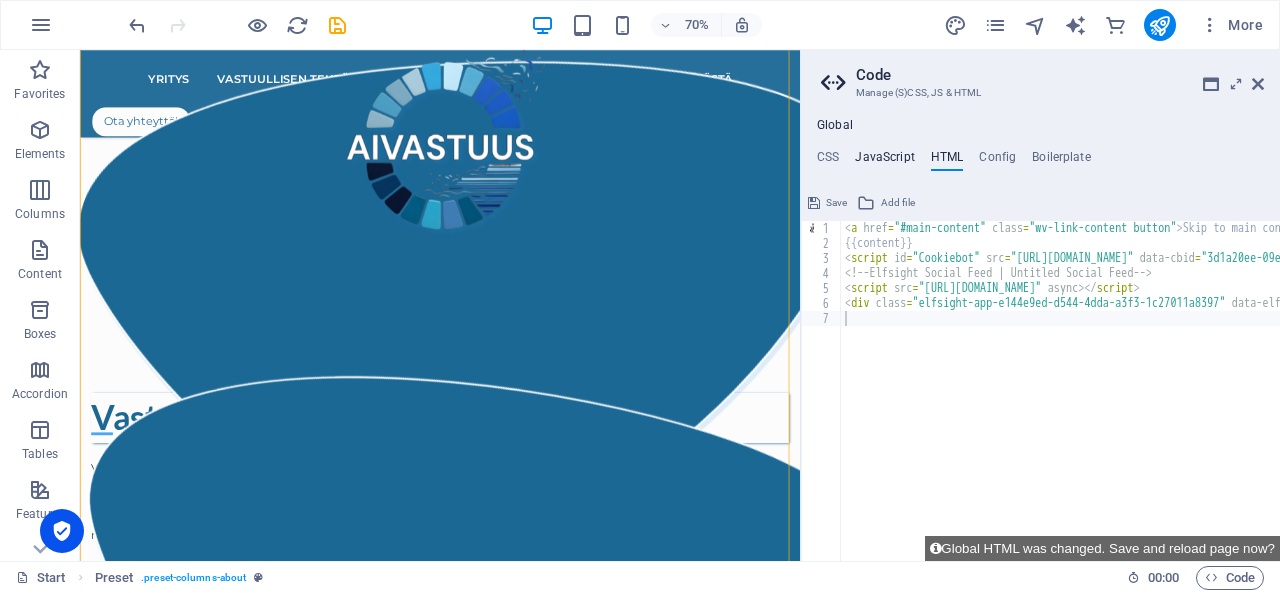 click on "JavaScript" at bounding box center [884, 161] 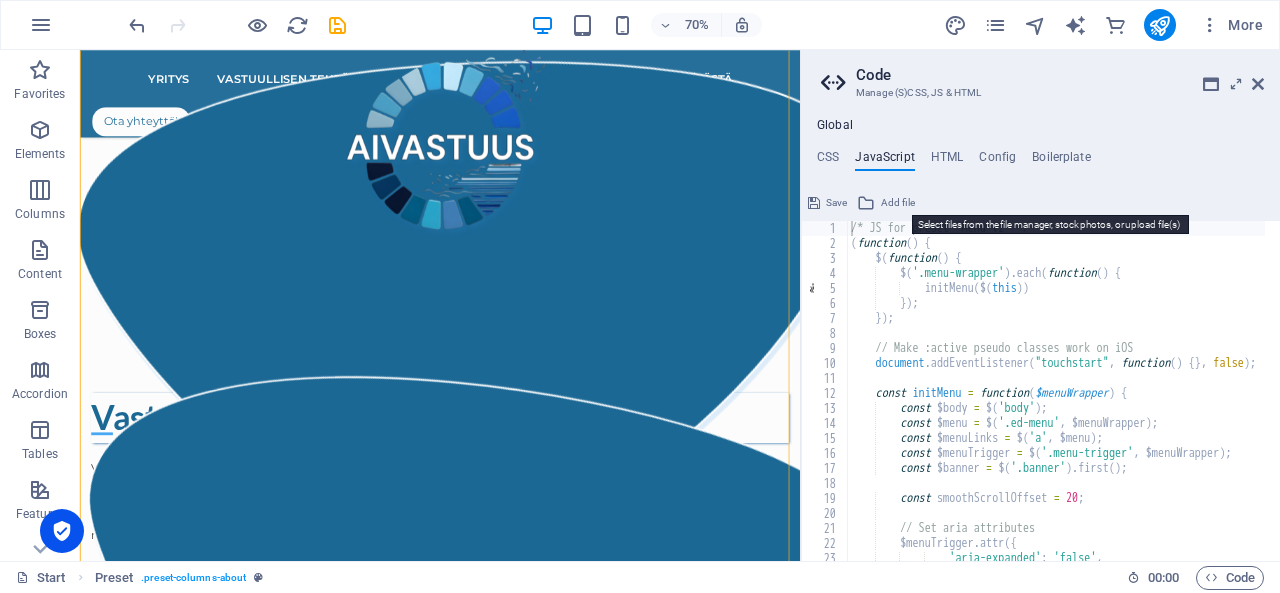 click on "Add file" at bounding box center (898, 203) 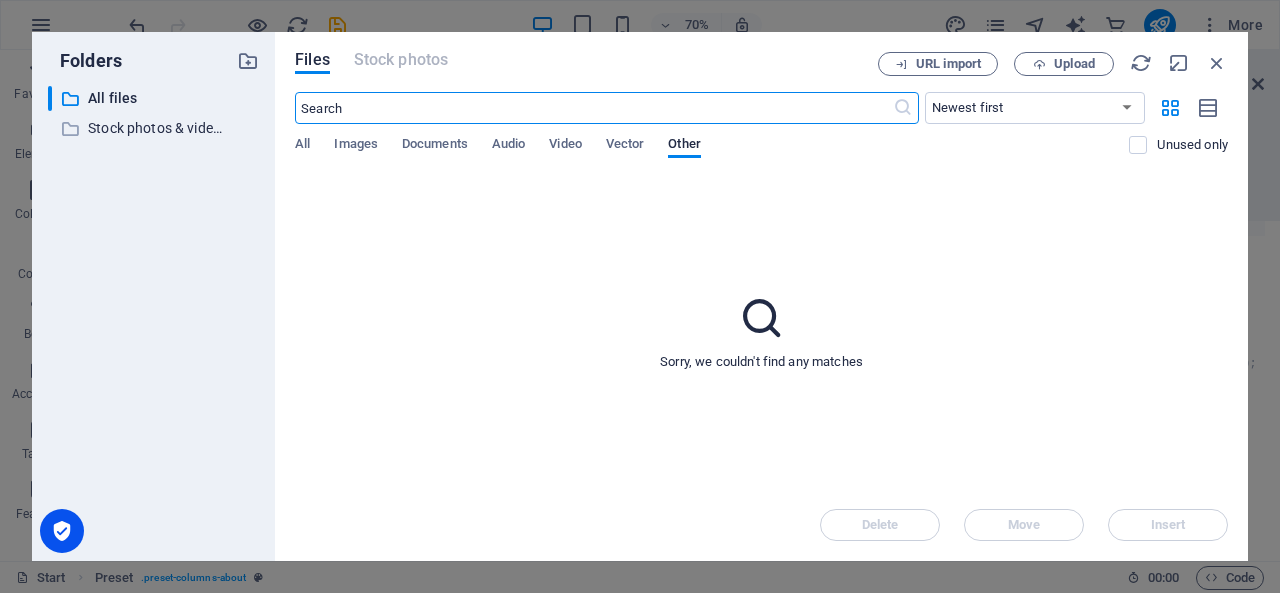 scroll, scrollTop: 2366, scrollLeft: 0, axis: vertical 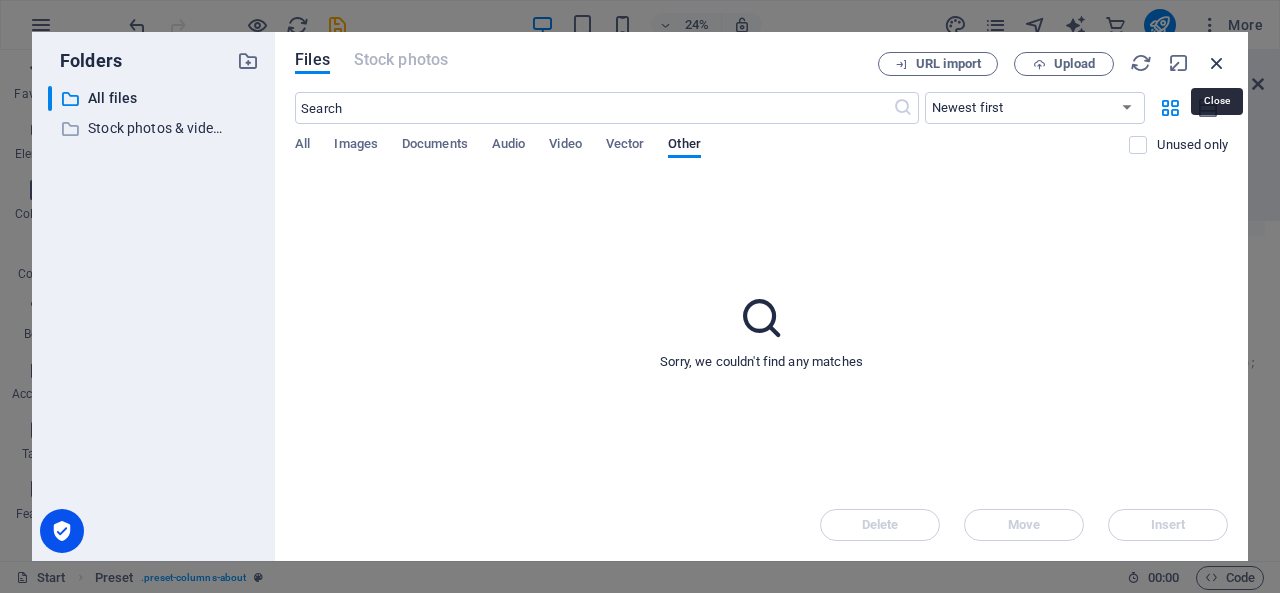 click at bounding box center (1217, 63) 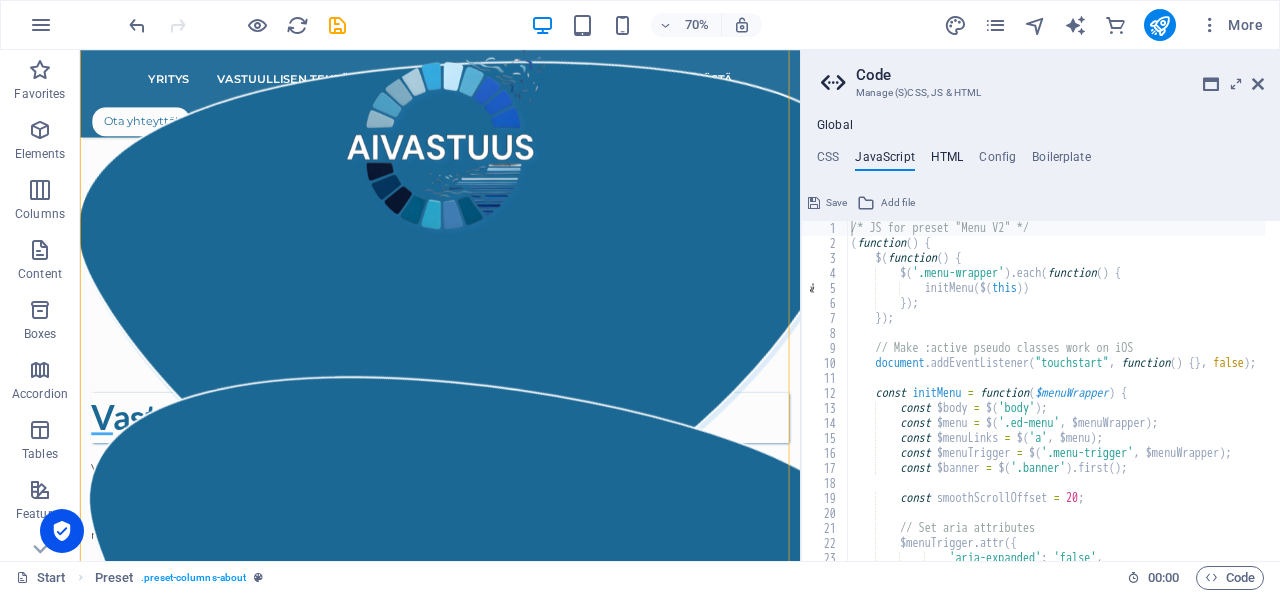 click on "HTML" at bounding box center (947, 161) 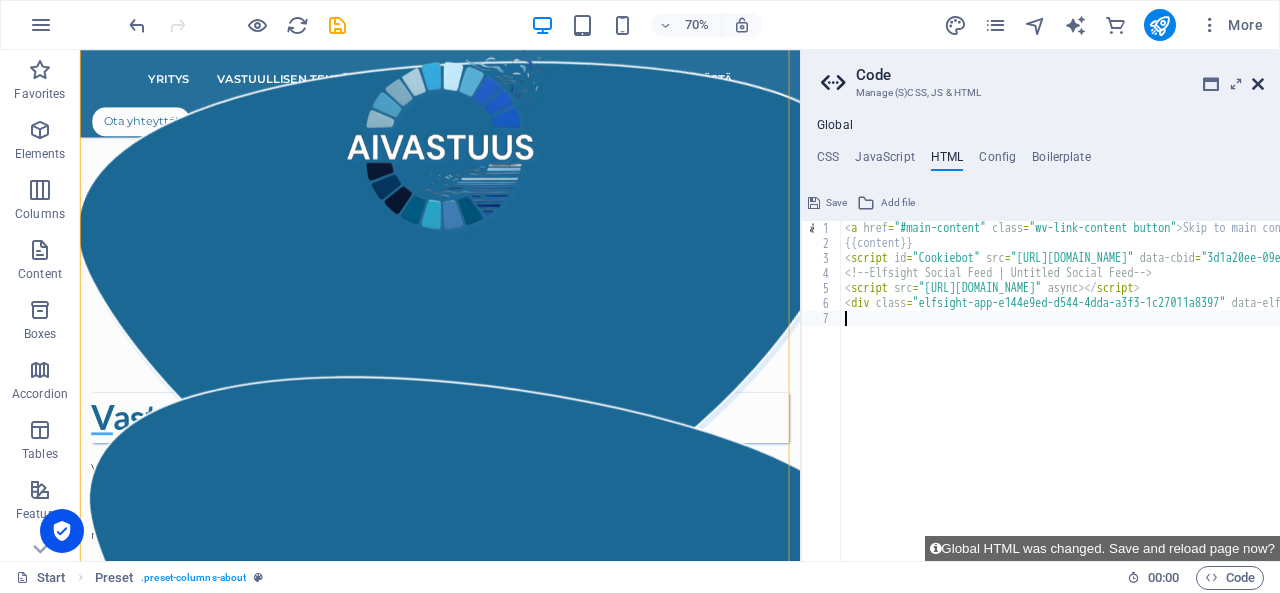 click at bounding box center (1258, 84) 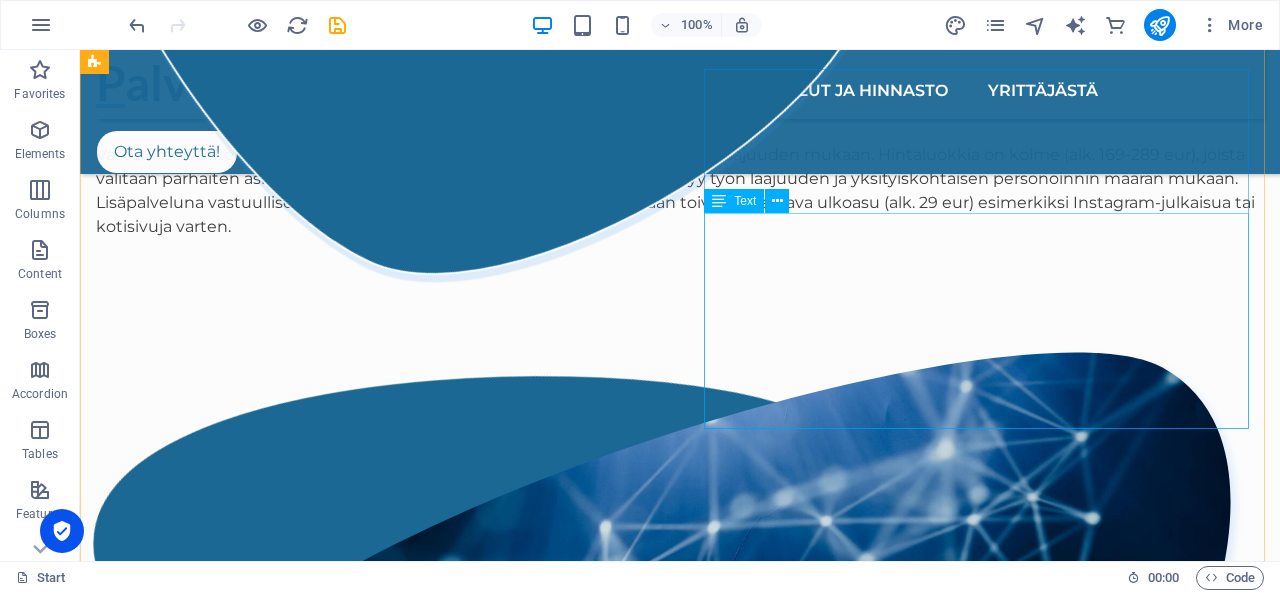 scroll, scrollTop: 1439, scrollLeft: 0, axis: vertical 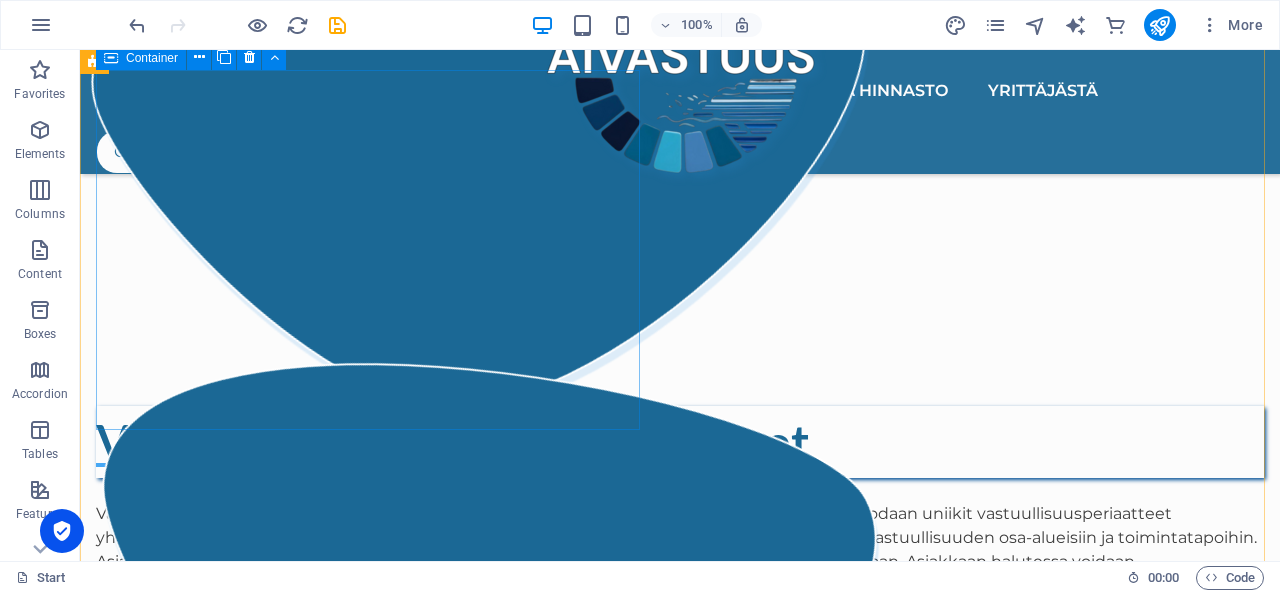 click on ".cls-1{fill:#1a171b;stroke:#fff;stroke-miterlimit:10;} Element 2" at bounding box center (680, 330) 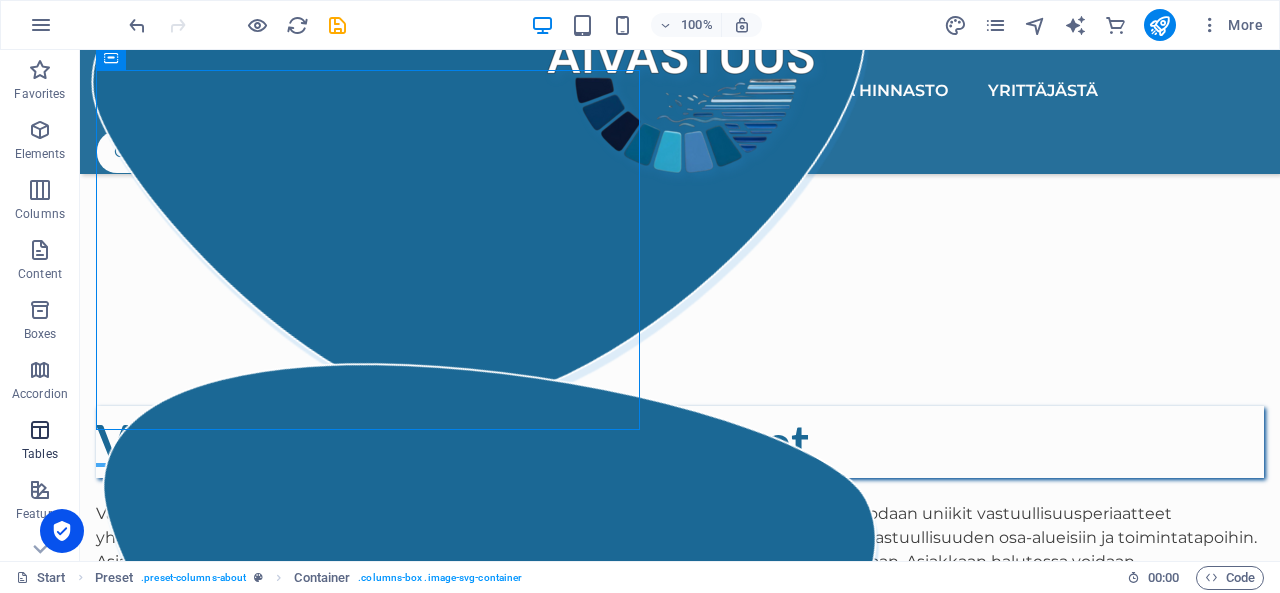 click at bounding box center (40, 430) 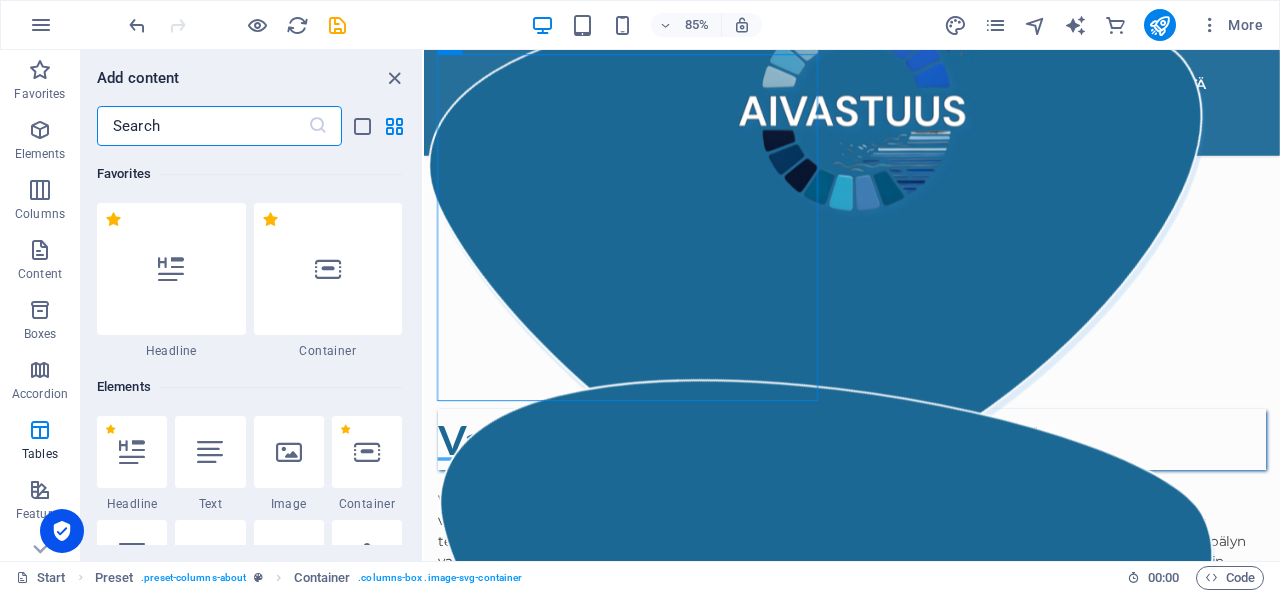 scroll, scrollTop: 1496, scrollLeft: 0, axis: vertical 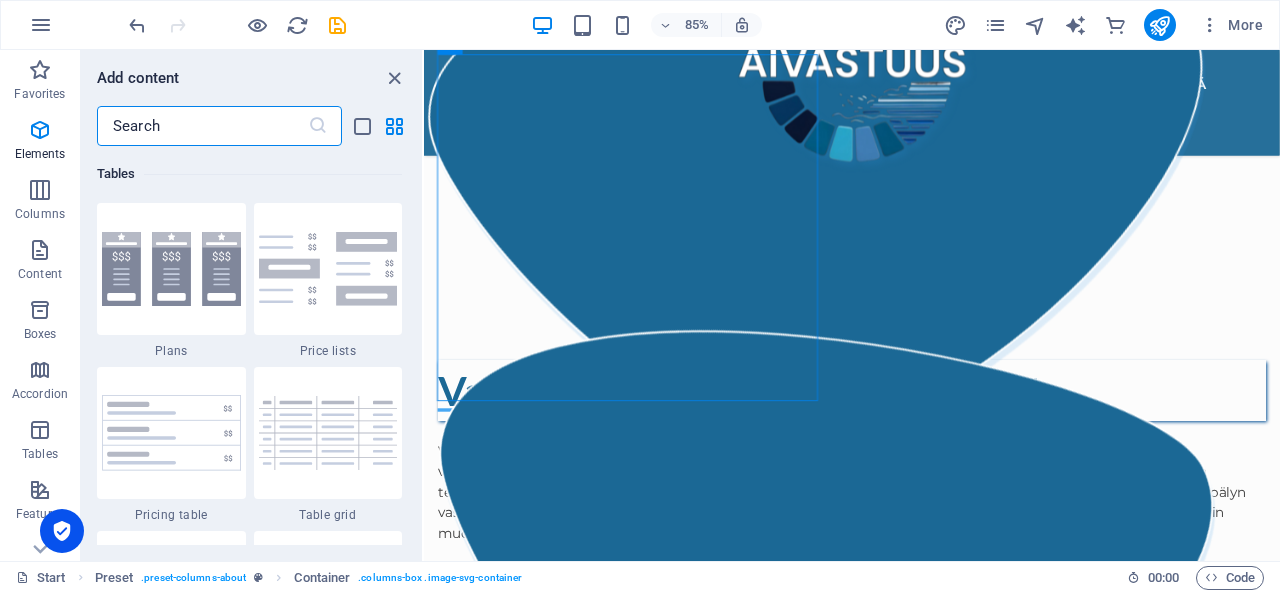 click at bounding box center [202, 126] 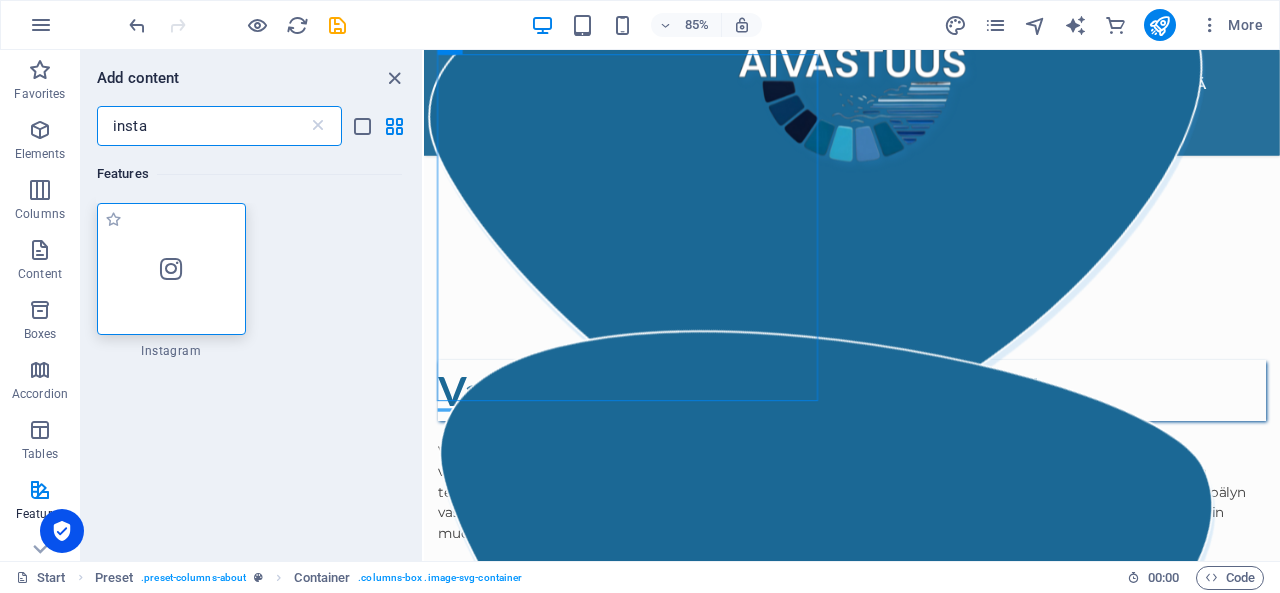 scroll, scrollTop: 0, scrollLeft: 0, axis: both 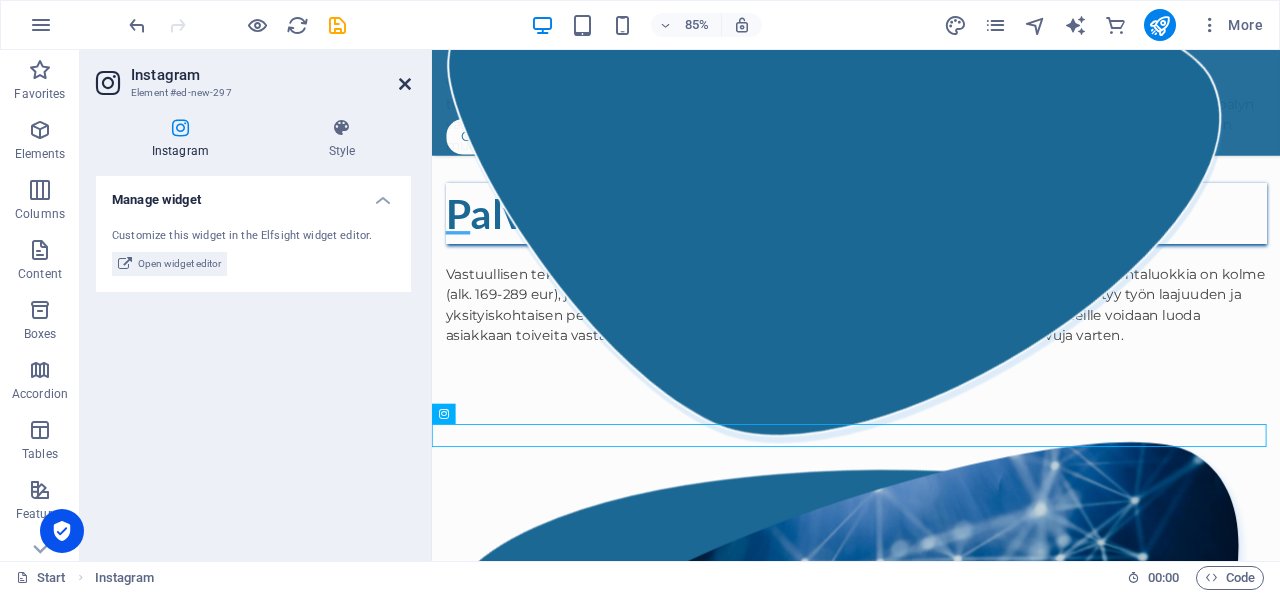 click at bounding box center (405, 84) 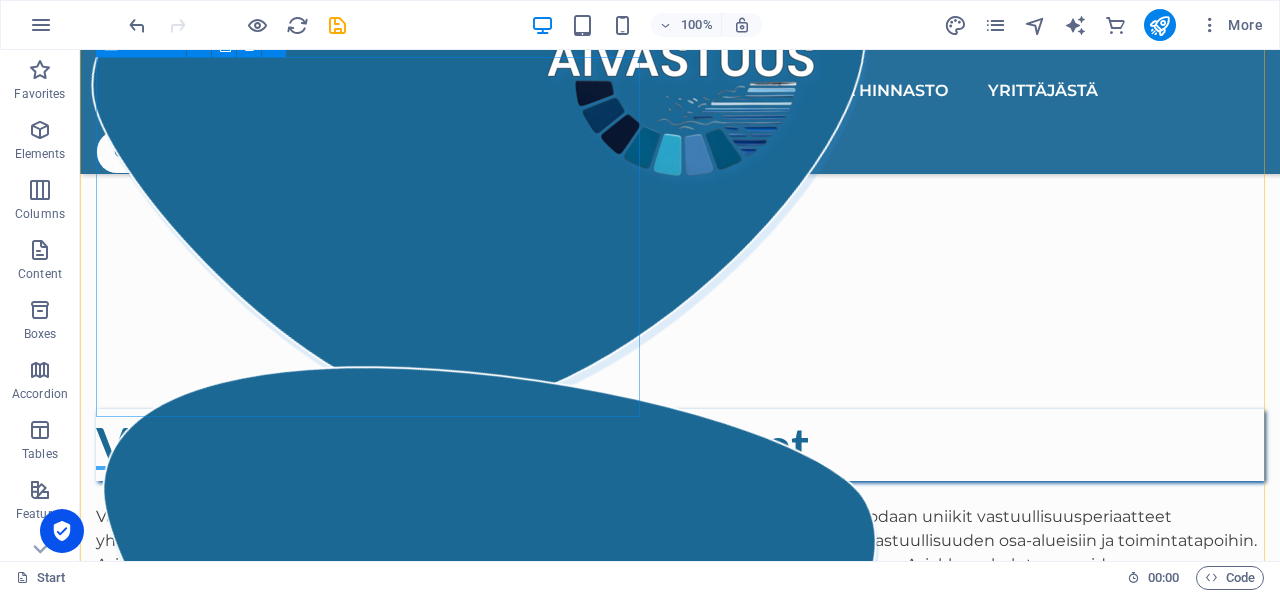 scroll, scrollTop: 1452, scrollLeft: 0, axis: vertical 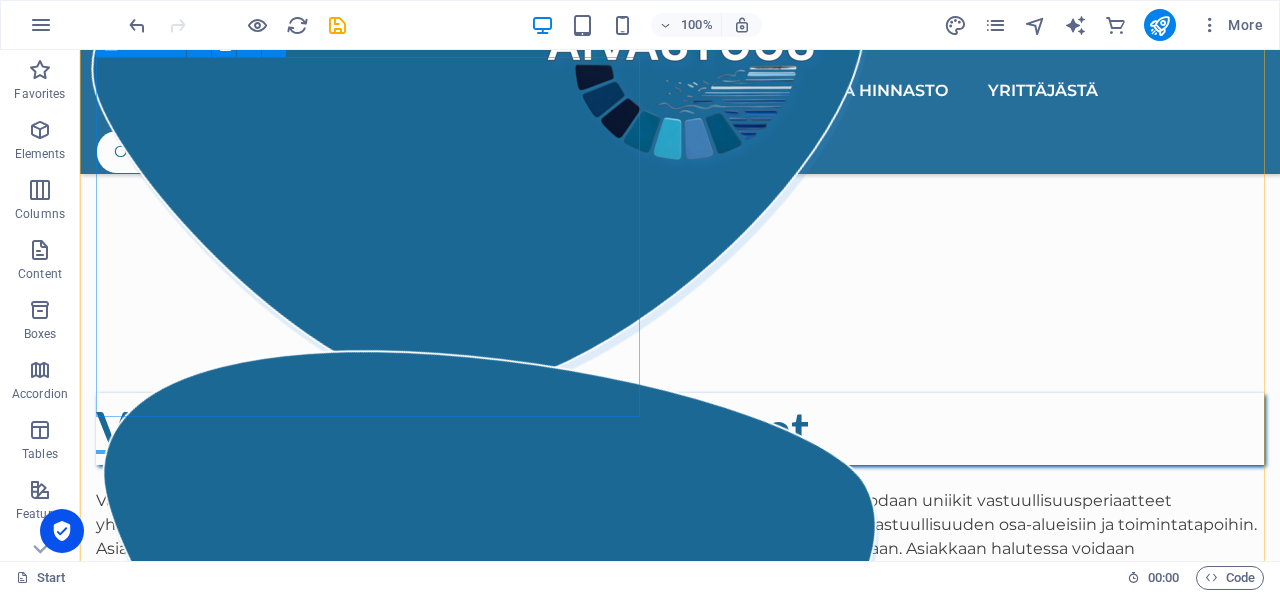 click on ".cls-1{fill:#1a171b;stroke:#fff;stroke-miterlimit:10;} Element 2" at bounding box center (680, 317) 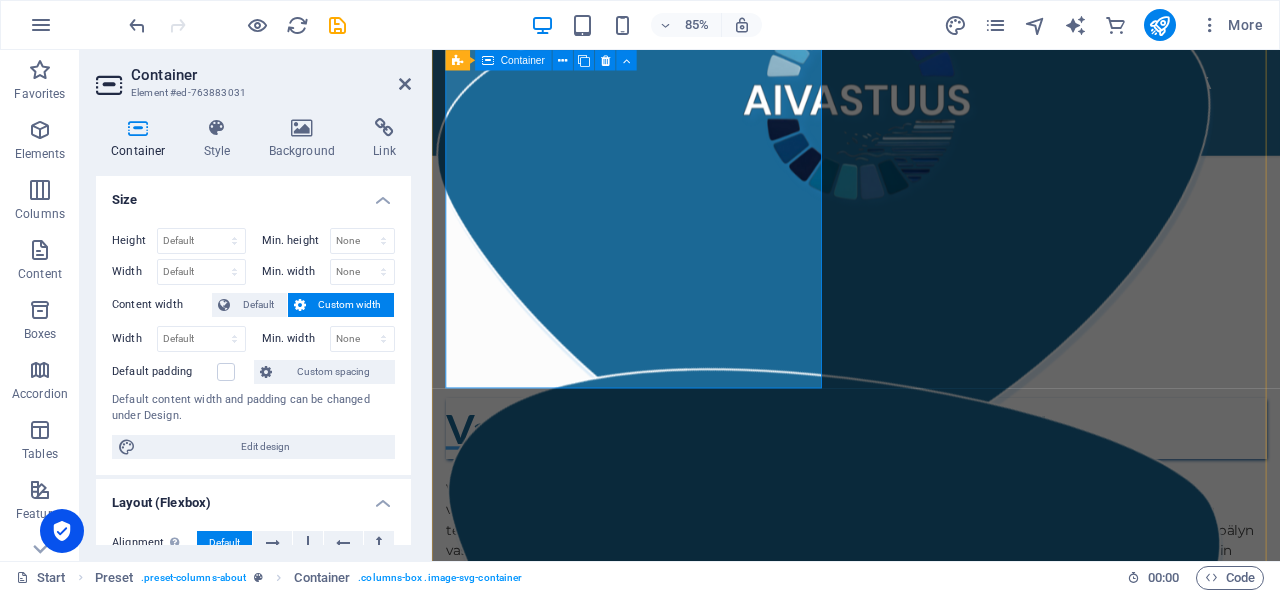 scroll, scrollTop: 1511, scrollLeft: 0, axis: vertical 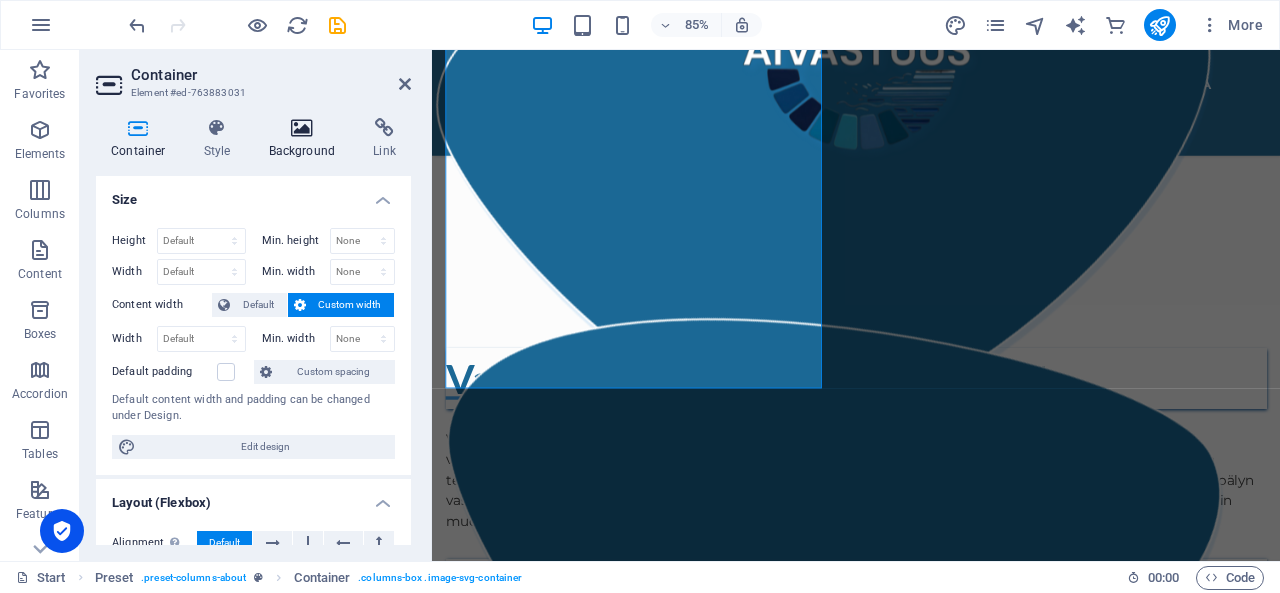click at bounding box center (302, 128) 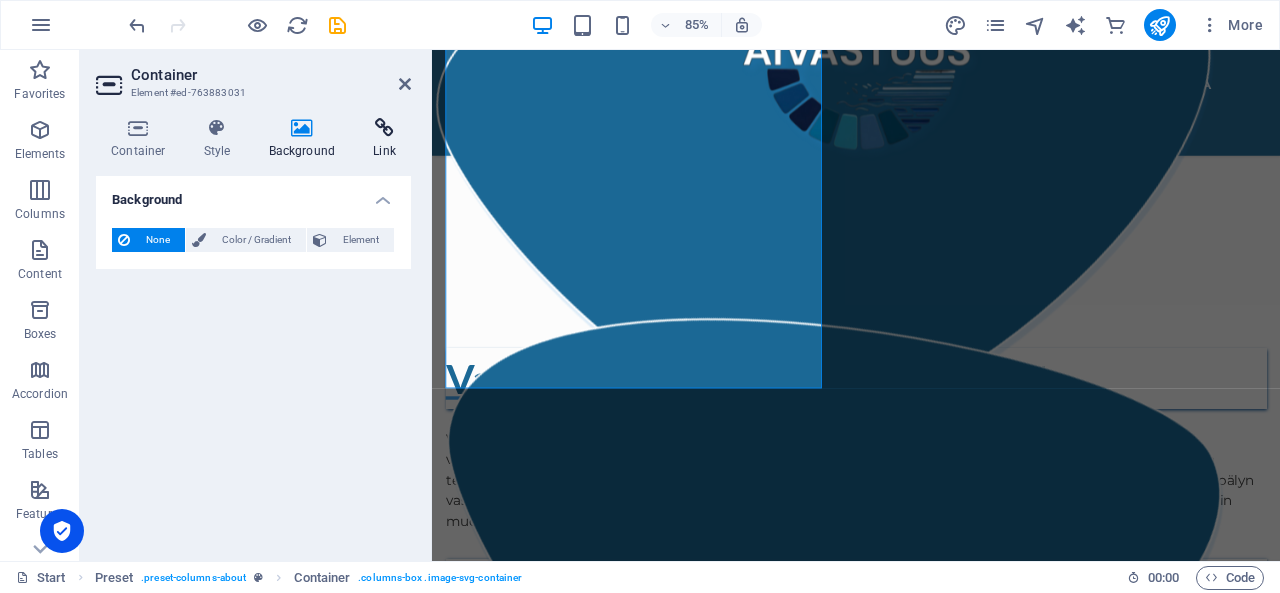 click at bounding box center (384, 128) 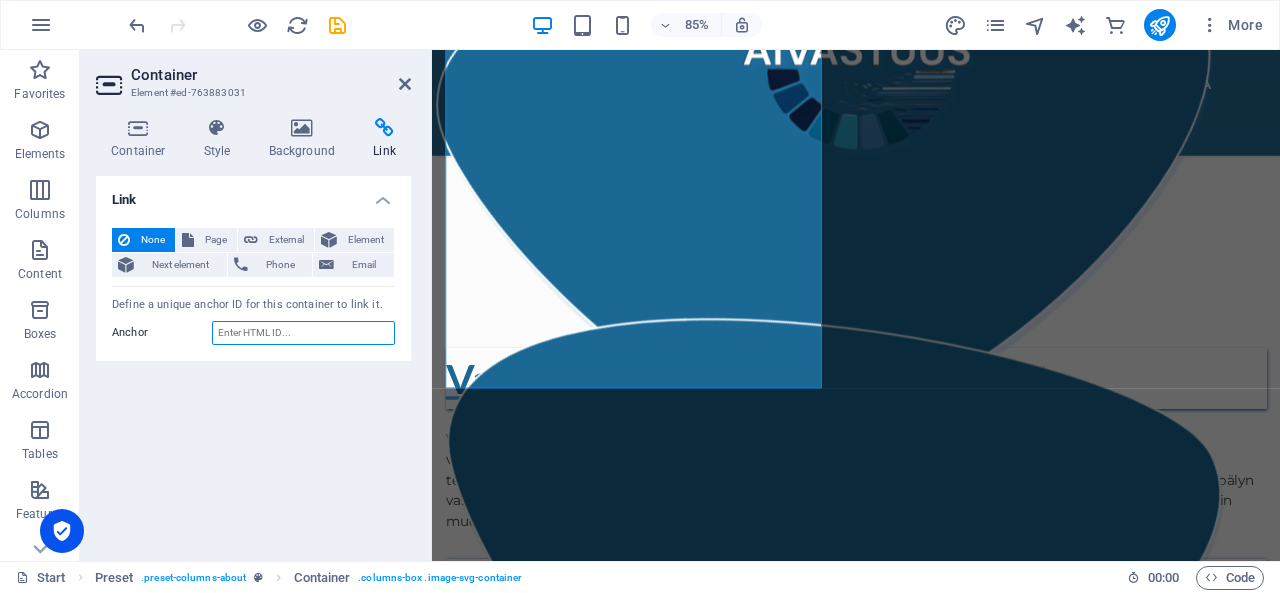 click on "Anchor" at bounding box center (303, 333) 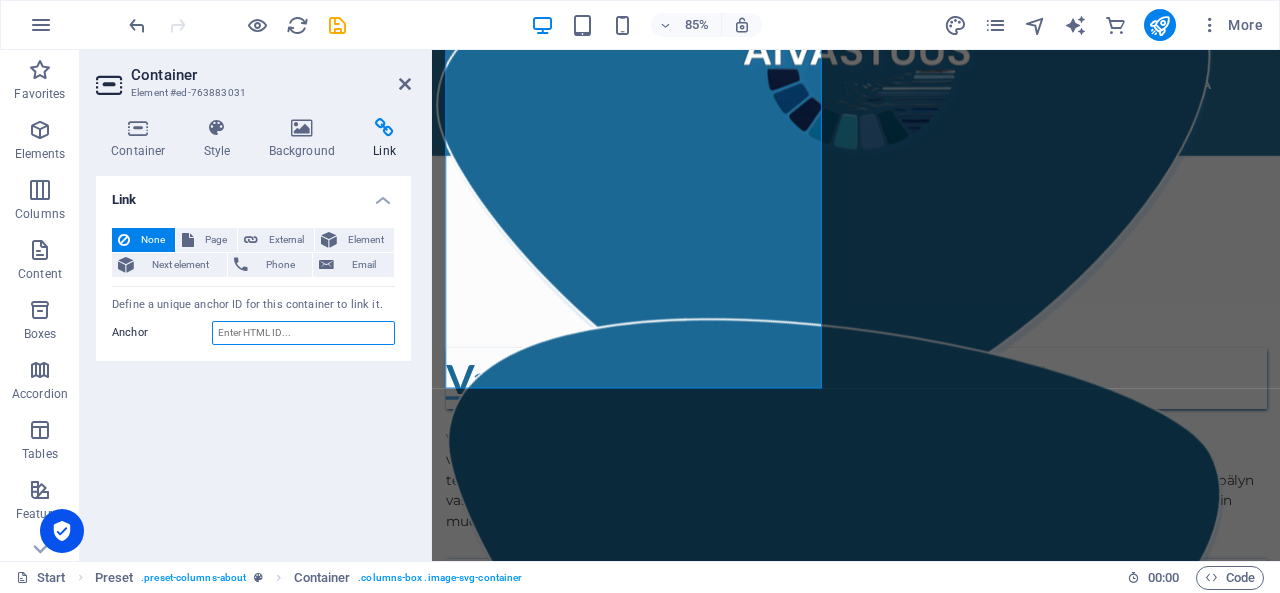 paste on "<!-- Elfsight Social Feed | Untitled Social Feed --> <script src="[URL][DOMAIN_NAME]" async></script> <div class="elfsight-app-e144e9ed-d544-4dda-a3f3-1c27011a8397" data-elfsight-app-lazy></div>" 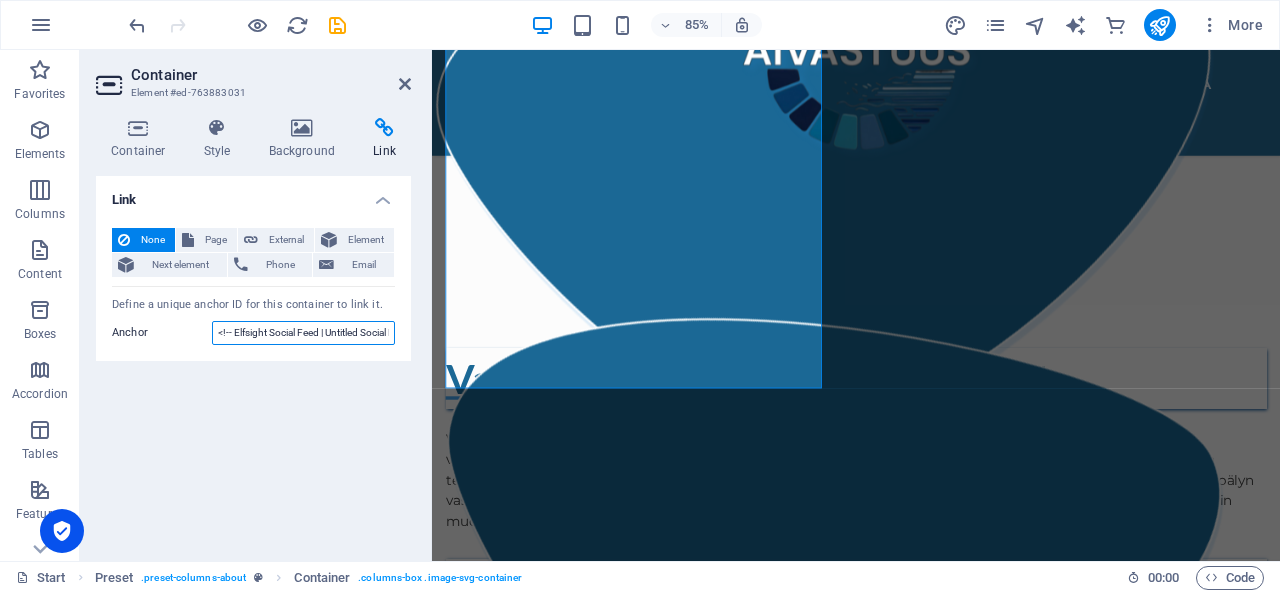 scroll, scrollTop: 0, scrollLeft: 814, axis: horizontal 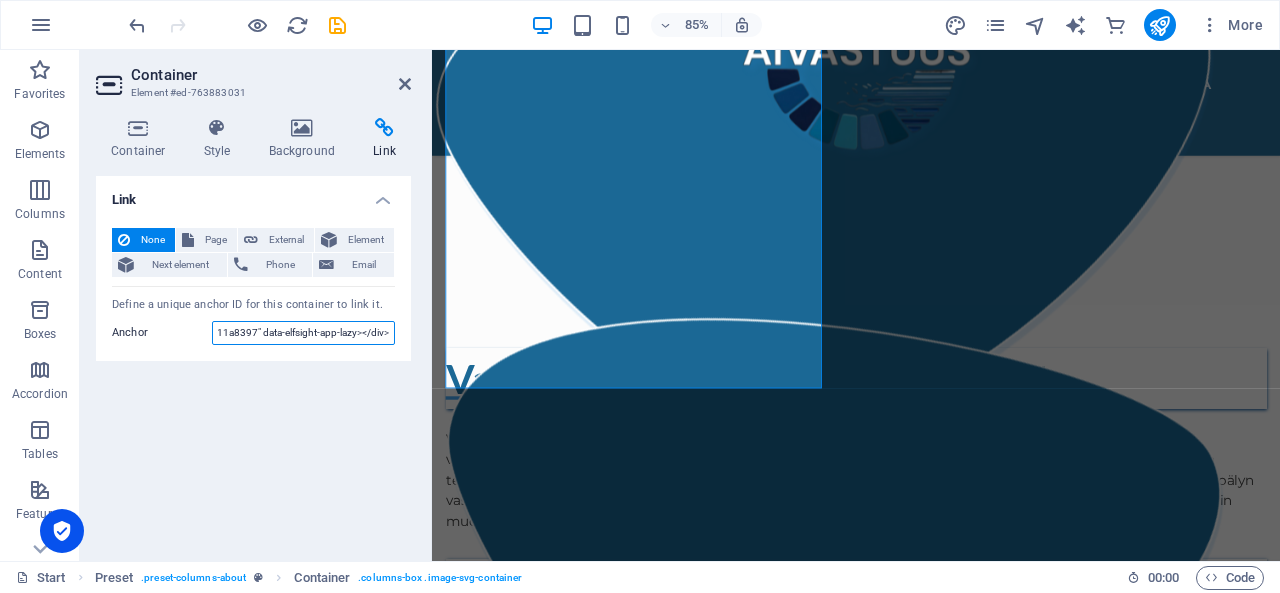 type on "<!-- Elfsight Social Feed | Untitled Social Feed --> <script src="[URL][DOMAIN_NAME]" async></script> <div class="elfsight-app-e144e9ed-d544-4dda-a3f3-1c27011a8397" data-elfsight-app-lazy></div>" 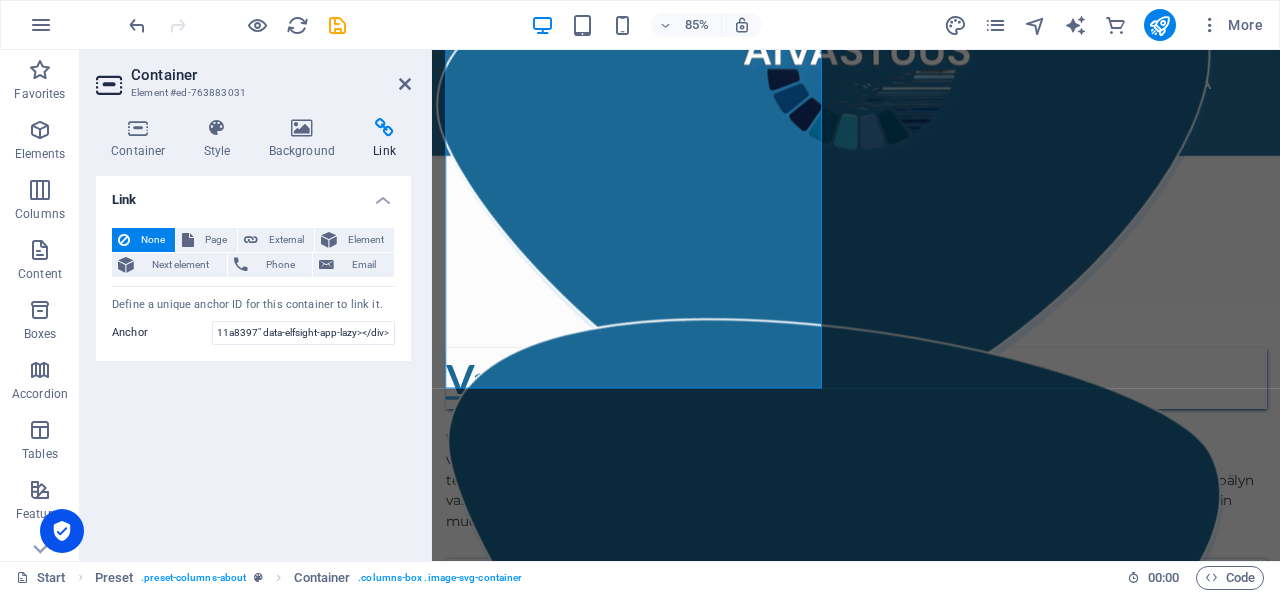 scroll, scrollTop: 0, scrollLeft: 0, axis: both 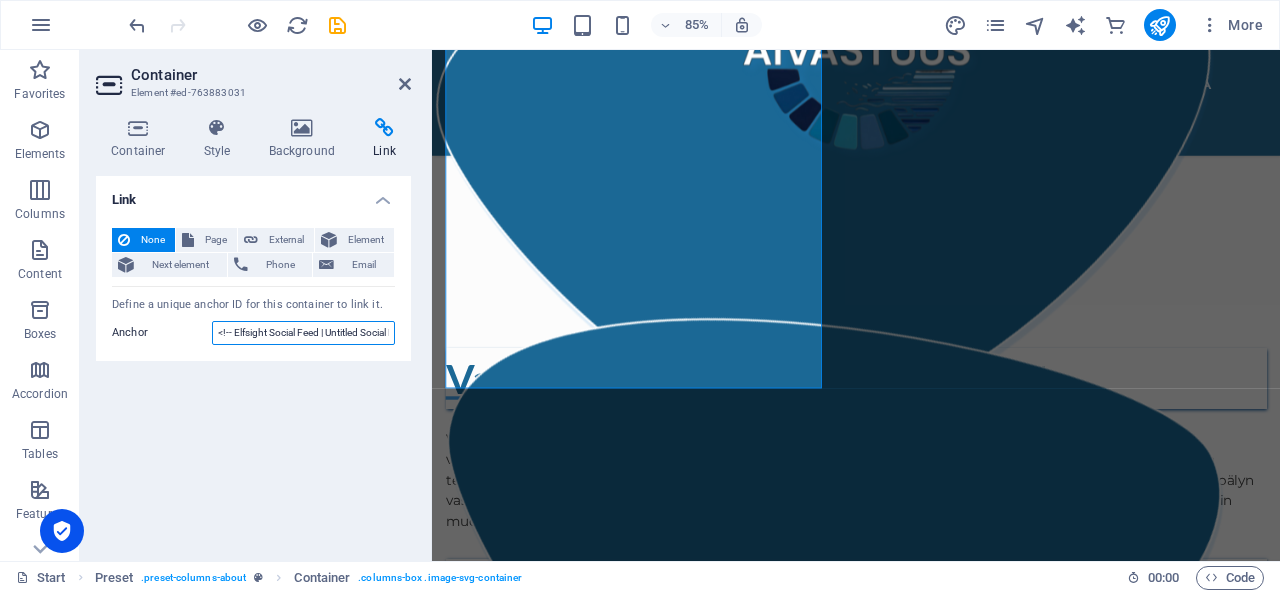 click on "<!-- Elfsight Social Feed | Untitled Social Feed --> <script src="[URL][DOMAIN_NAME]" async></script> <div class="elfsight-app-e144e9ed-d544-4dda-a3f3-1c27011a8397" data-elfsight-app-lazy></div>" at bounding box center (303, 333) 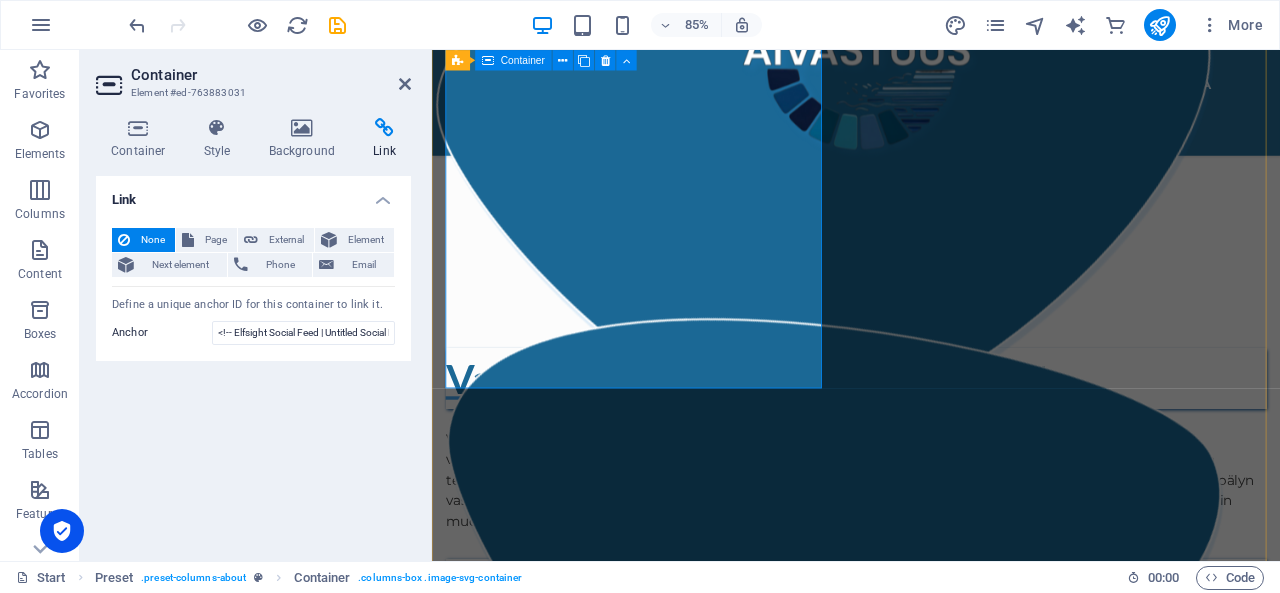 click on ".cls-1{fill:#1a171b;stroke:#fff;stroke-miterlimit:10;} Element 2" at bounding box center [931, 324] 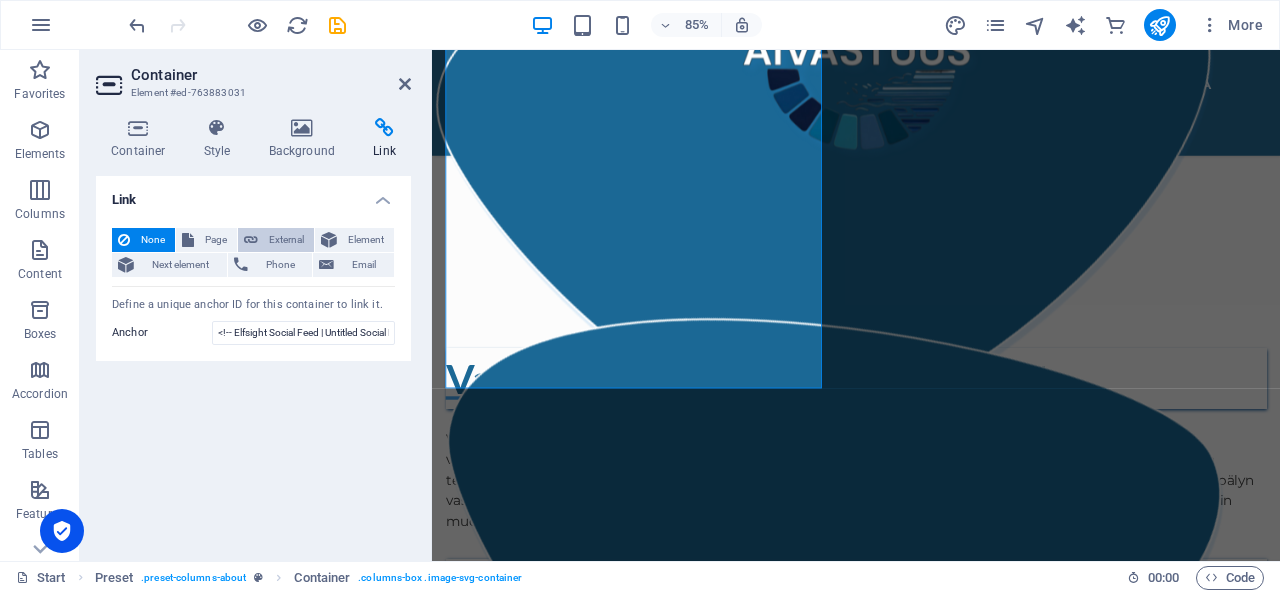 click on "External" at bounding box center [286, 240] 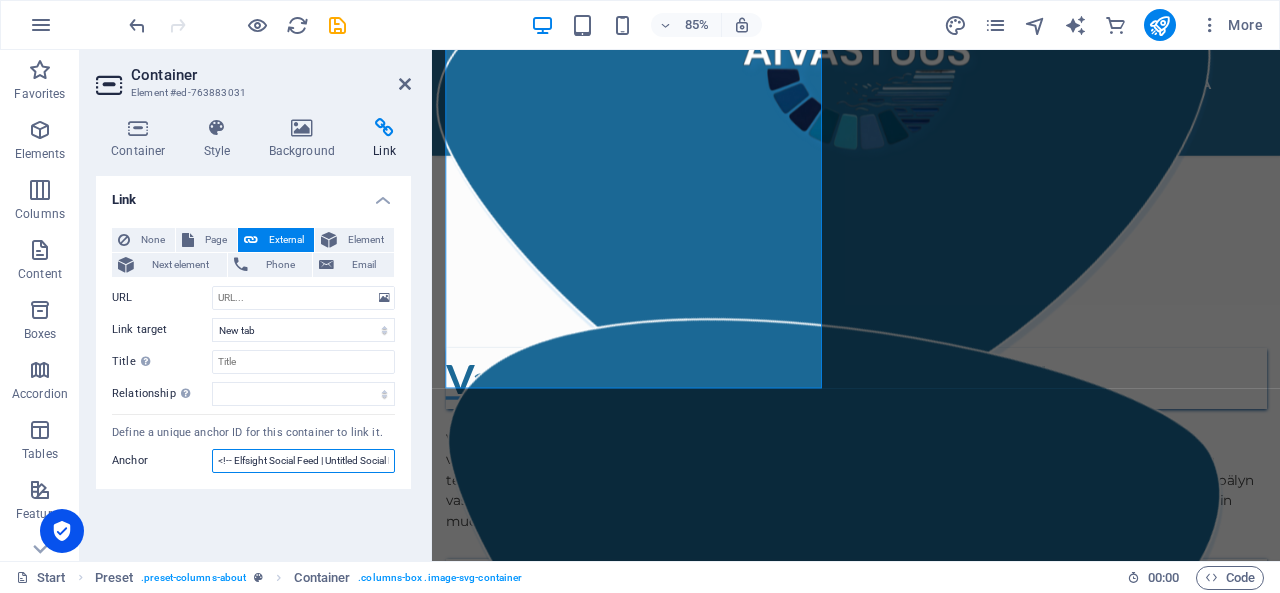 click on "<!-- Elfsight Social Feed | Untitled Social Feed --> <script src="[URL][DOMAIN_NAME]" async></script> <div class="elfsight-app-e144e9ed-d544-4dda-a3f3-1c27011a8397" data-elfsight-app-lazy></div>" at bounding box center [303, 461] 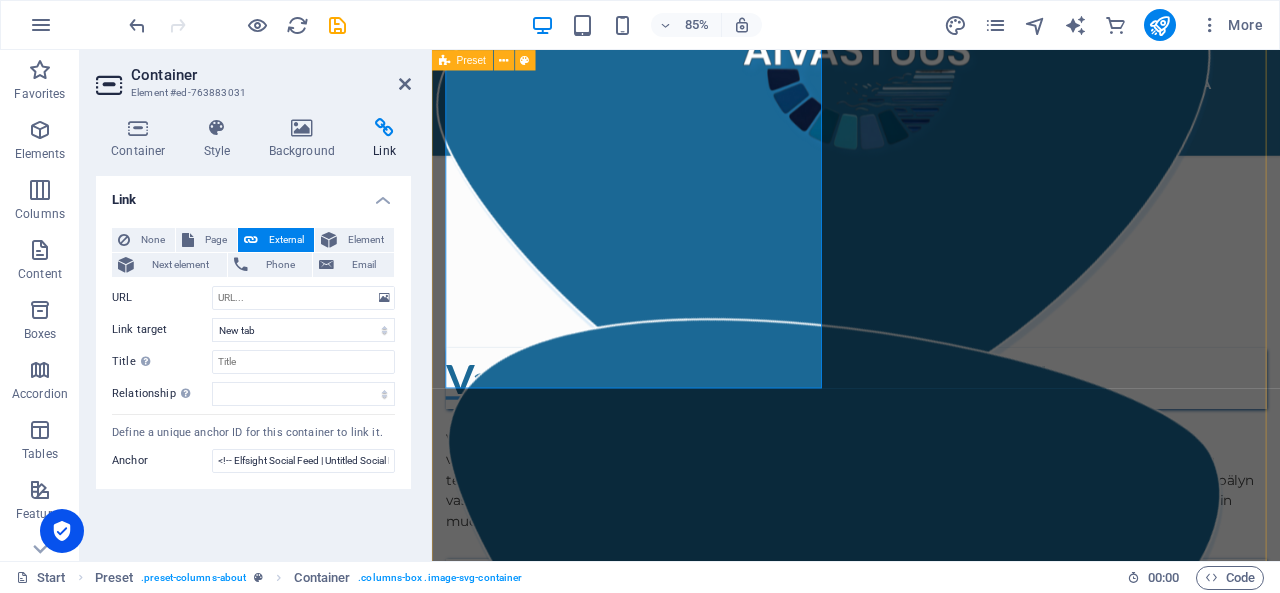 click on "Yritys AIVastuus on tekoälyvastuullisuuteen keskittyvä yritys, jonka missiona on edistää tekoälyn hyödyntämisen läpinäkyvyyttä. AIVastuus tarjoaa niin pienyrittäjille kuin suuremmillekin organisaatioille mahdollisuuden edistää tekoälyvastuullisuuttaan helposti, tekoälytoimiensa läpinäkyvyyttä parantamalla. Personoitujen vastuullisen tekoälyn periaatteiden avulla jokainen yritys voi [PERSON_NAME] vaikuttamassa avoimen tekoälyilmapiirin luomiseen olemalla avoin siitä, kuinka tekoälyä hyödynnetään organisaation toiminnassa [PERSON_NAME] toimenpiteitä sen käyttöön kohdistuu vastuullisuuden edistämiseksi.
.cls-1{fill:#1a171b;stroke:#fff;stroke-miterlimit:10;} Element 2
.cls-1{fill:#1a171b;stroke:#fff;stroke-miterlimit:10;} Element 2
Vastuullisen tekoälyn periaatteet Palvelut ja hinnasto .cls-1{fill:#1a171b;stroke:#fff;stroke-miterlimit:10;} Element 2" at bounding box center [931, 570] 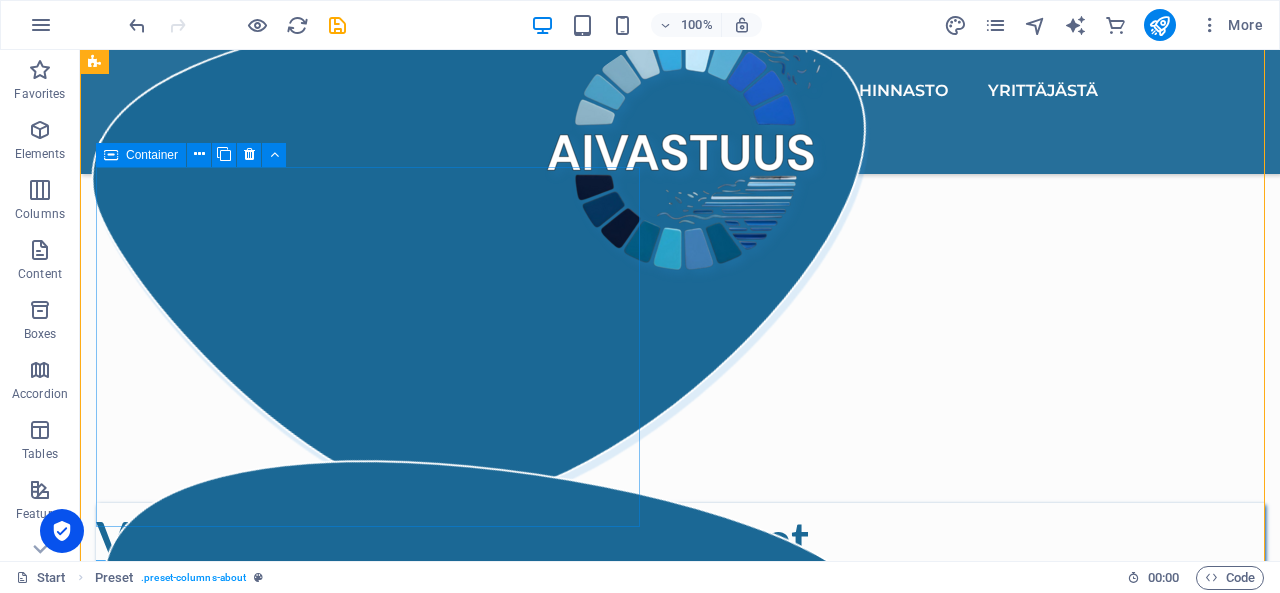 click on ".cls-1{fill:#1a171b;stroke:#fff;stroke-miterlimit:10;} Element 2" at bounding box center [680, 427] 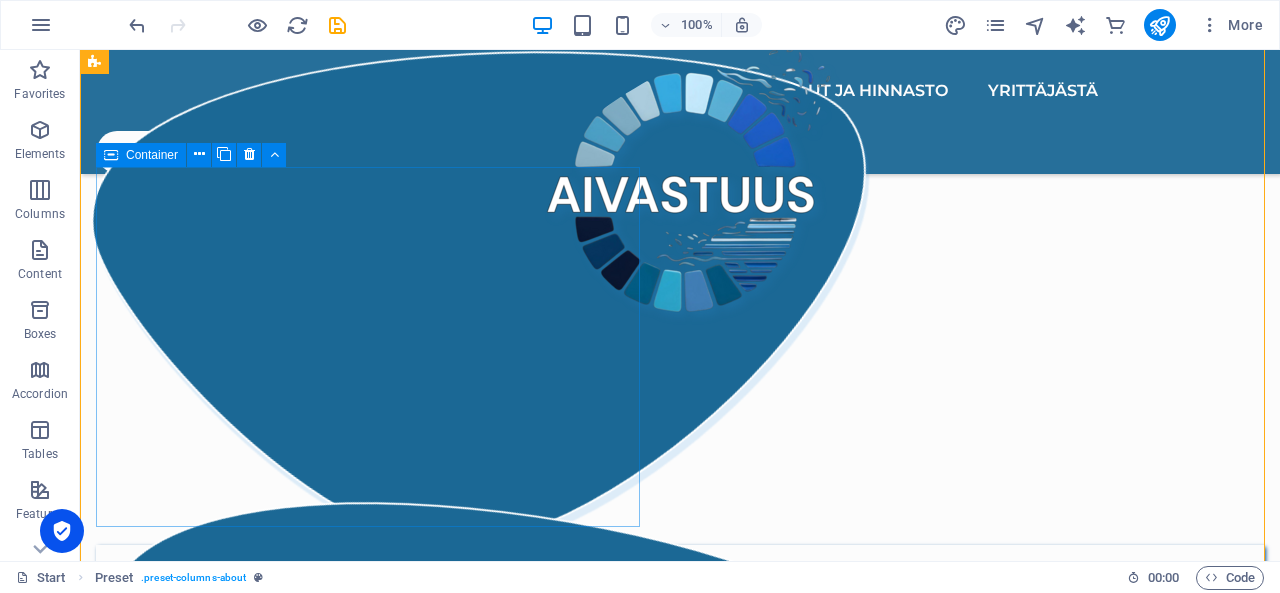 scroll, scrollTop: 1360, scrollLeft: 0, axis: vertical 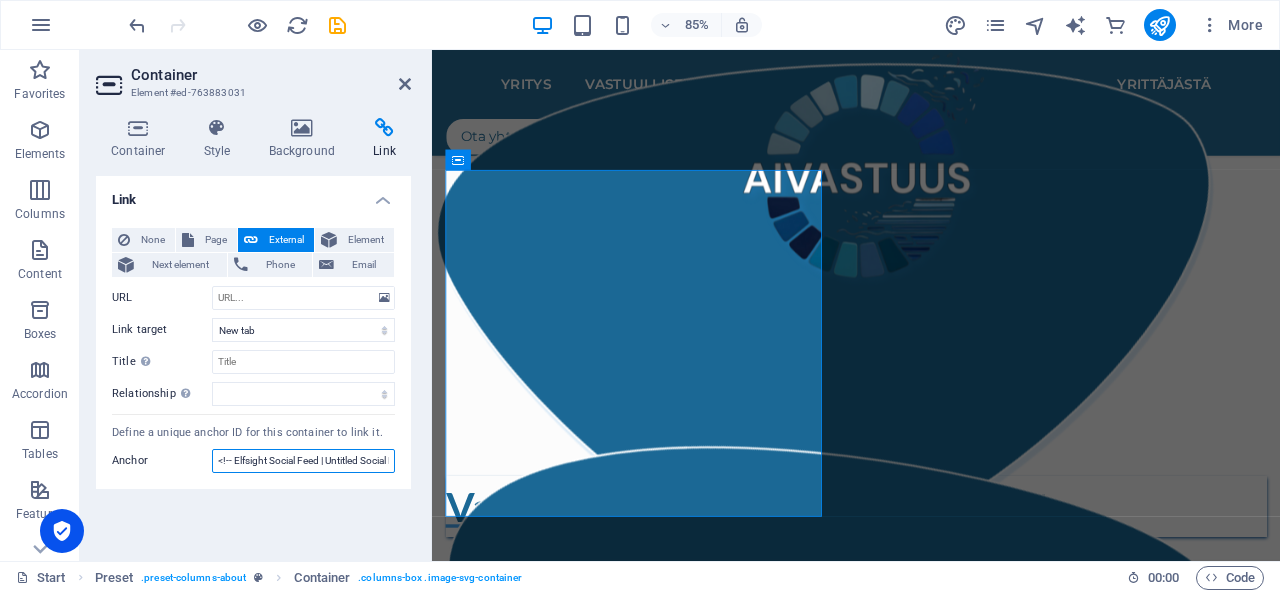 click on "<!-- Elfsight Social Feed | Untitled Social Feed --> <script src="[URL][DOMAIN_NAME]" async></script> <div class="elfsight-app-e144e9ed-d544-4dda-a3f3-1c27011a8397" data-elfsight-app-lazy></div>" at bounding box center [303, 461] 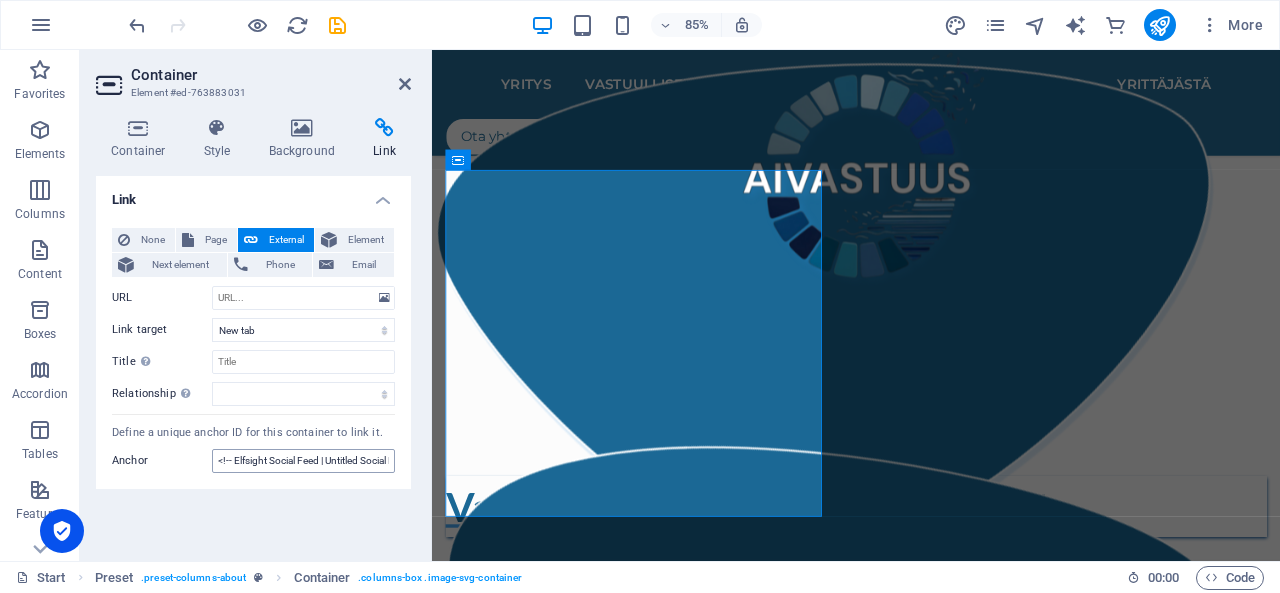 drag, startPoint x: 267, startPoint y: 475, endPoint x: 286, endPoint y: 464, distance: 21.954498 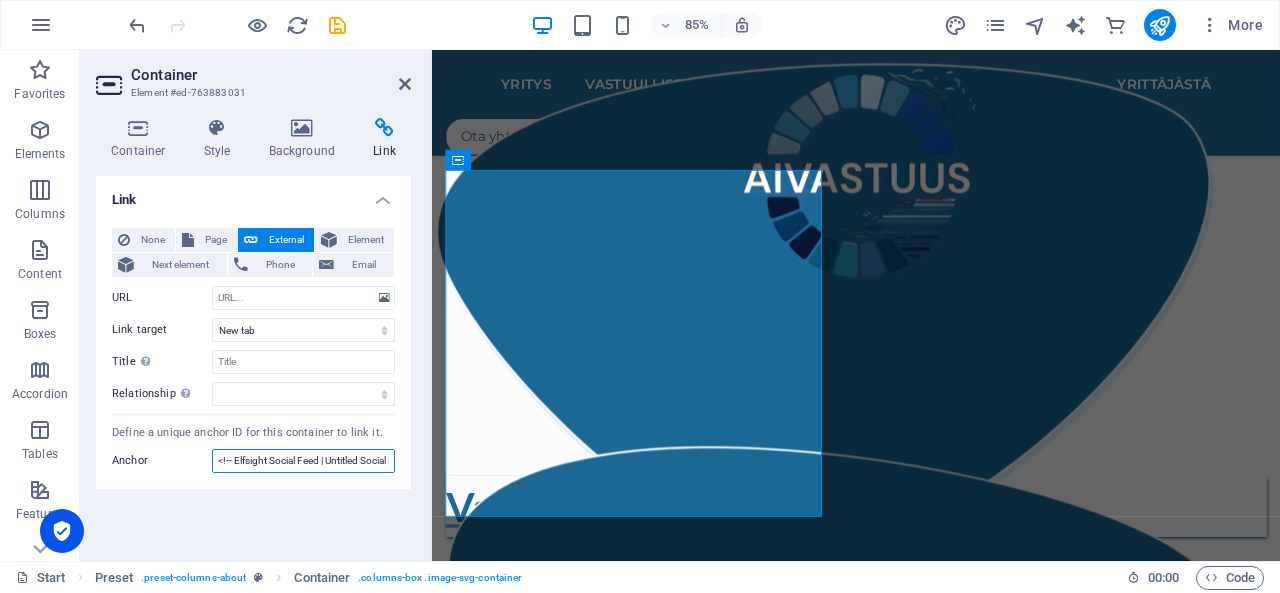 click on "<!-- Elfsight Social Feed | Untitled Social Feed --> <script src="[URL][DOMAIN_NAME]" async></script> <div class="elfsight-app-e144e9ed-d544-4dda-a3f3-1c27011a8397" data-elfsight-app-lazy></div>" at bounding box center (303, 461) 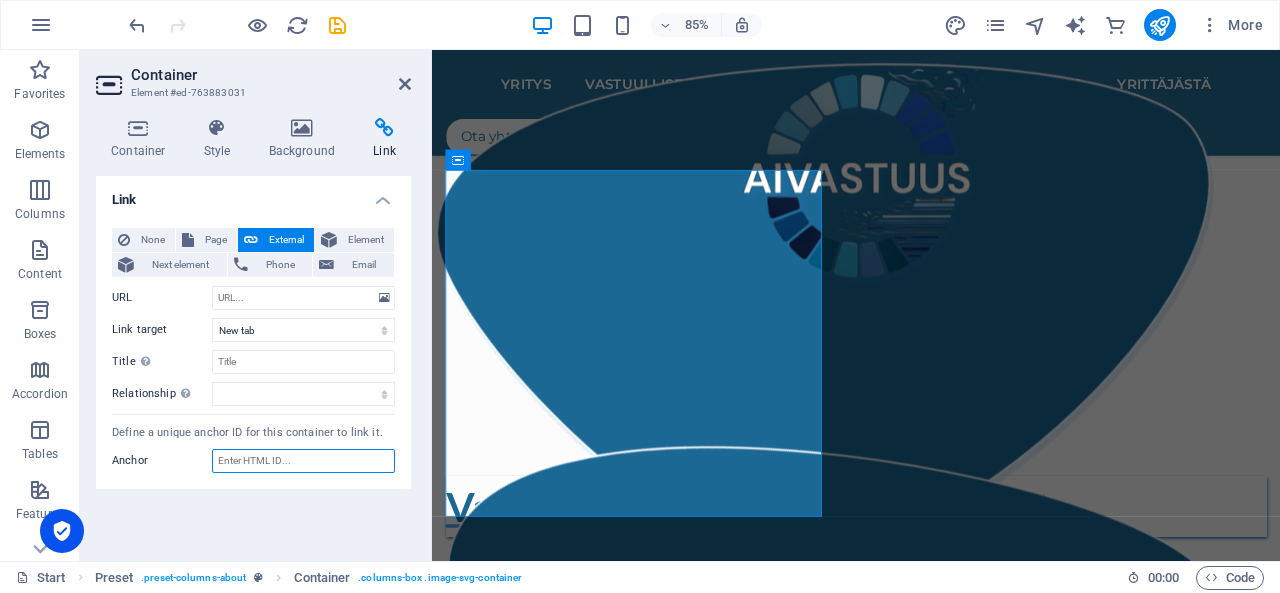 type 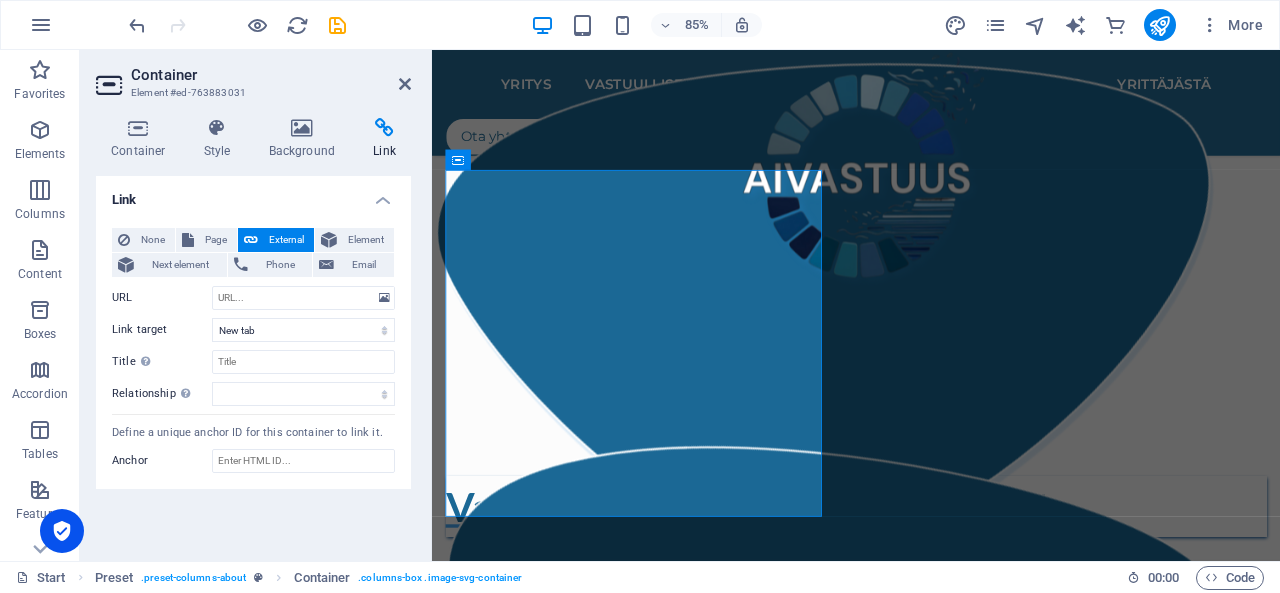 click on "None Page External Element Next element Phone Email Page Start Portfolio Jobs Legal Notice Privacy Element
URL Phone Email Link target New tab Same tab Overlay Title Additional link description, should not be the same as the link text. The title is most often shown as a tooltip text when the mouse moves over the element. Leave empty if uncertain. Relationship Sets the  relationship of this link to the link target . For example, the value "nofollow" instructs search engines not to follow the link. Can be left empty. alternate author bookmark external help license next nofollow noreferrer noopener prev search tag Define a unique anchor ID for this container to link it. [GEOGRAPHIC_DATA]" at bounding box center [253, 351] 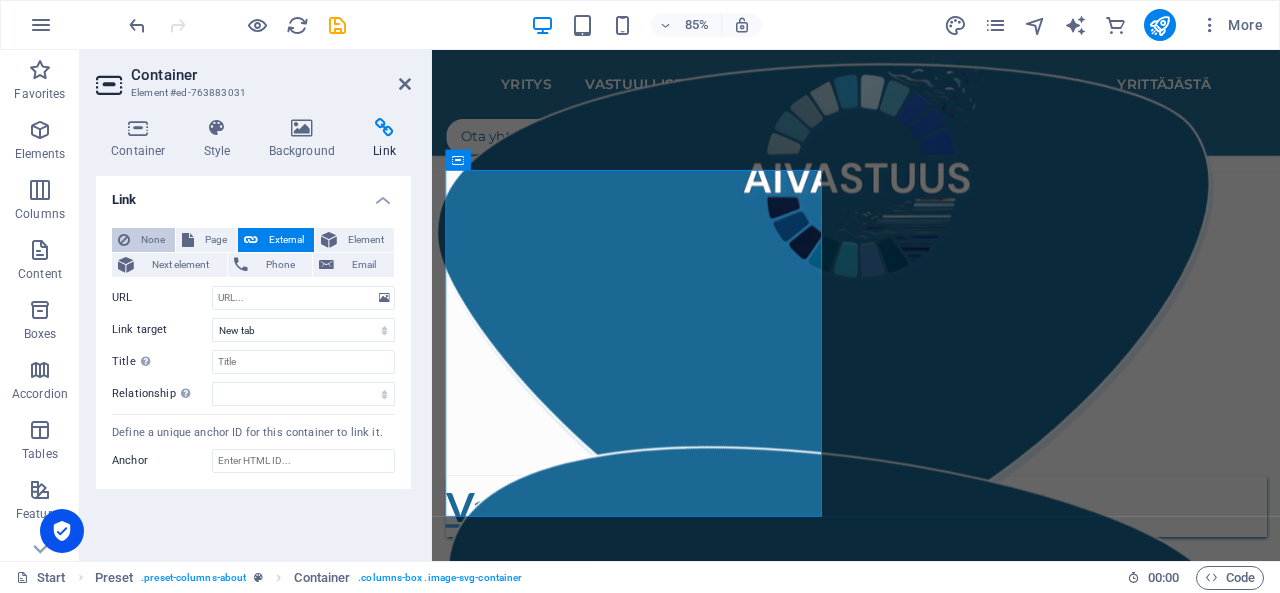 click on "None" at bounding box center (152, 240) 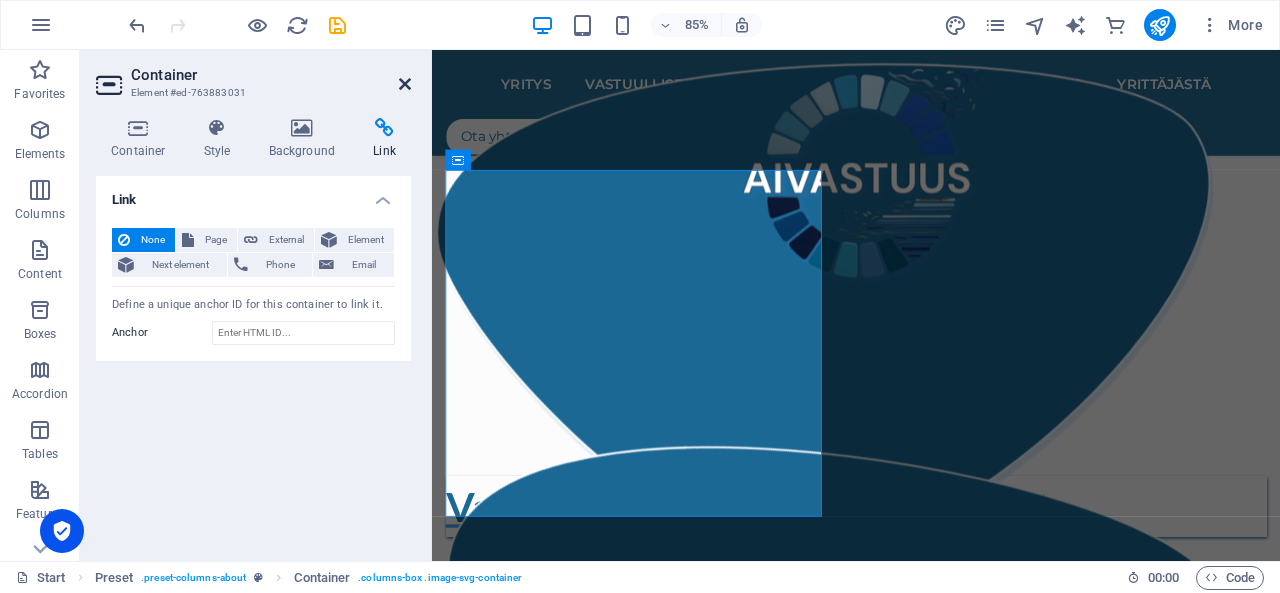 click at bounding box center (405, 84) 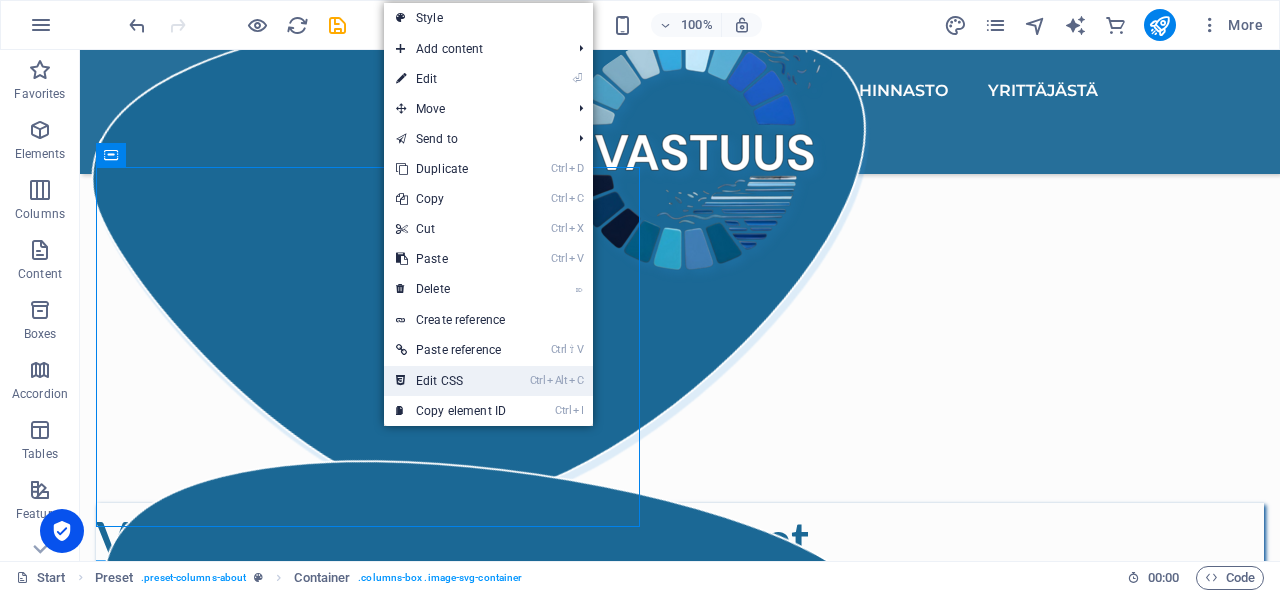 click on "Ctrl Alt C  Edit CSS" at bounding box center [451, 381] 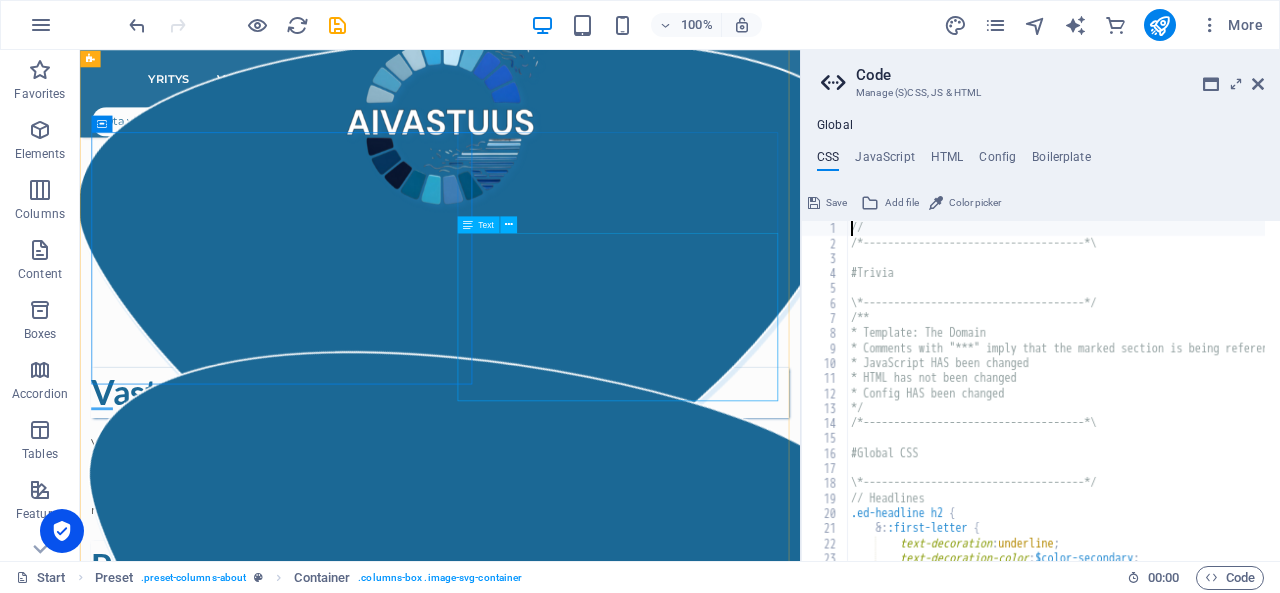type on "overflow: visible;" 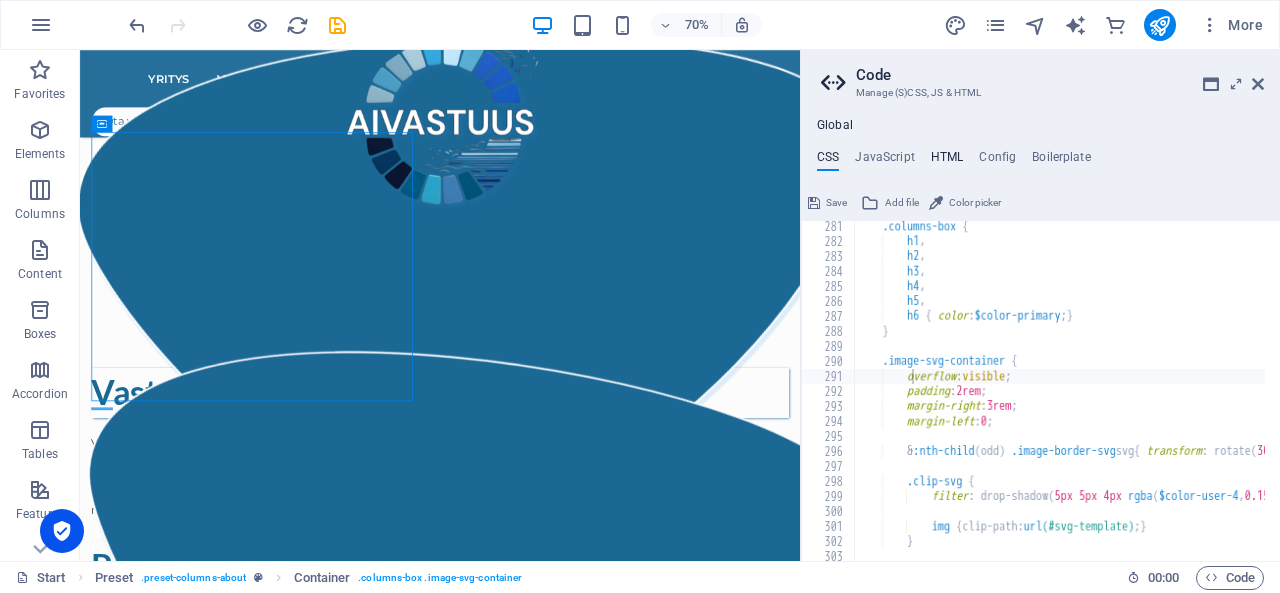 click on "HTML" at bounding box center (947, 161) 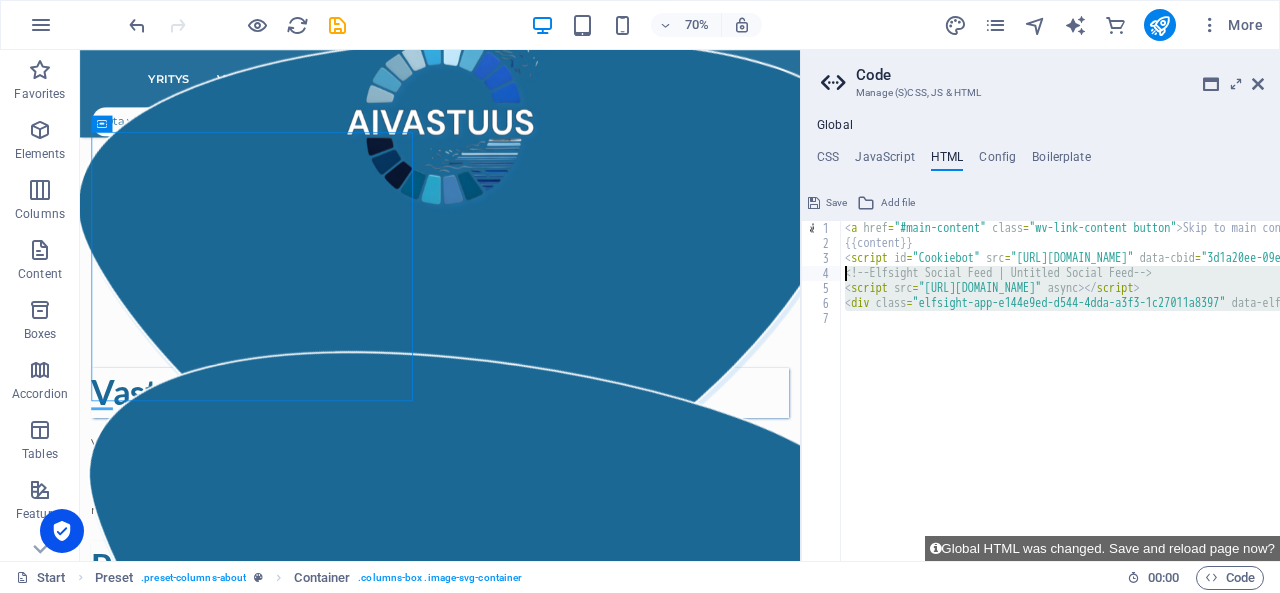 drag, startPoint x: 856, startPoint y: 319, endPoint x: 842, endPoint y: 274, distance: 47.127487 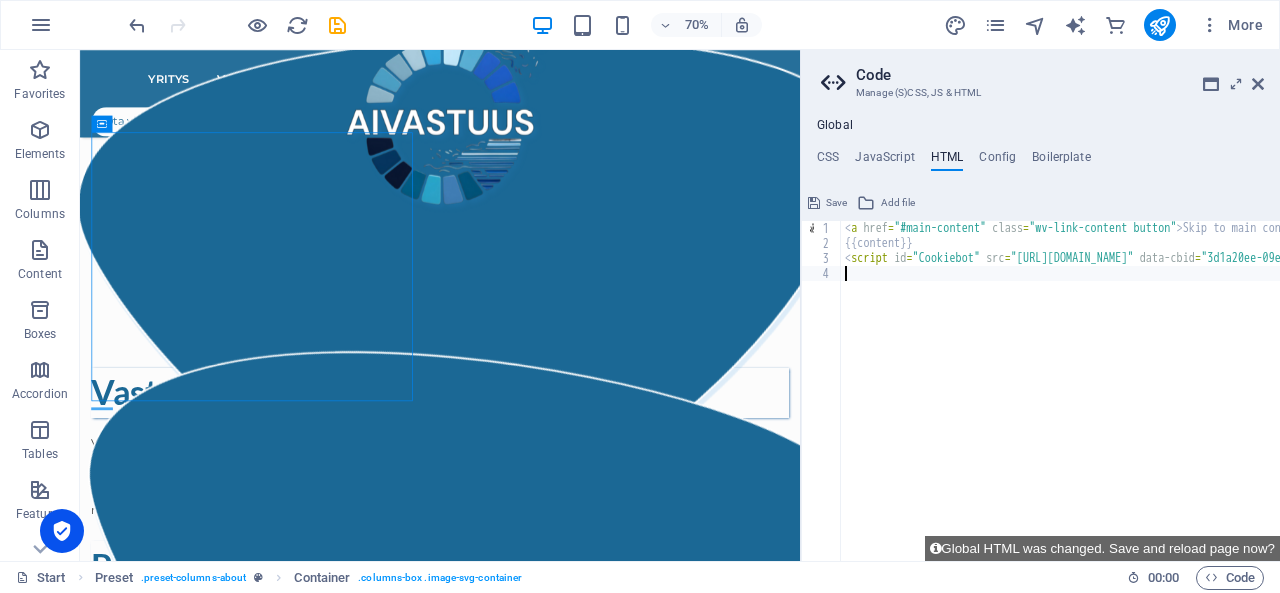 type on "<script id="Cookiebot" src="[URL][DOMAIN_NAME]" data-cbid="3d1a20ee-09ee-4110-a8ba-405bebd8b62a" data-blockingmode="auto" type="text/javascript"></script>" 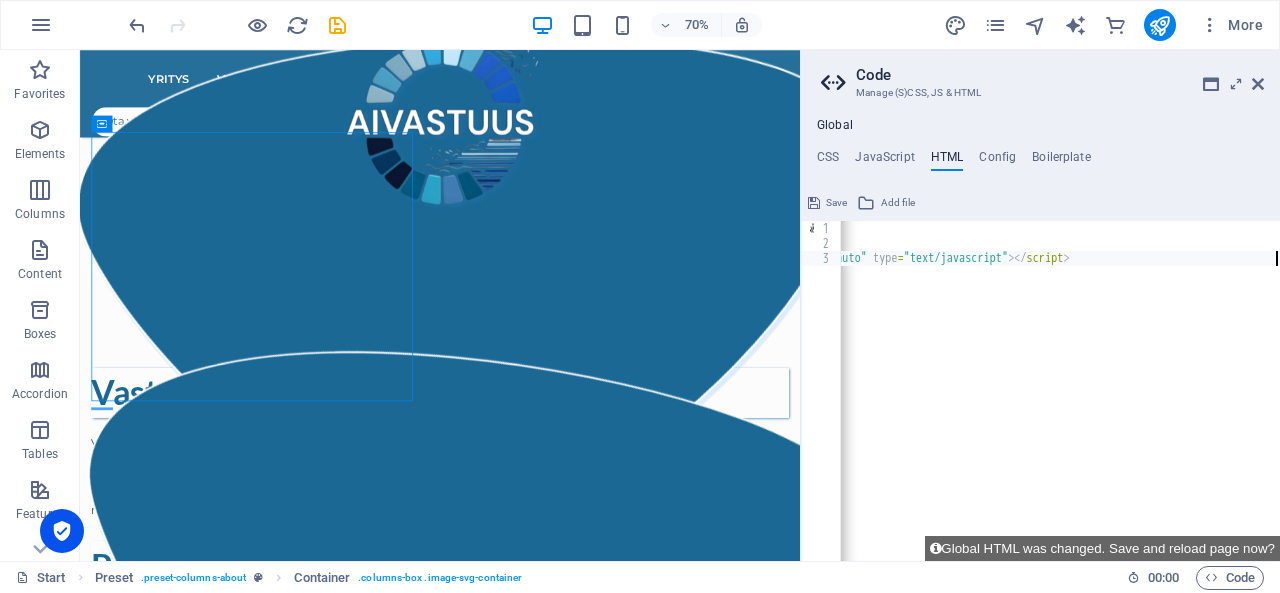 scroll, scrollTop: 0, scrollLeft: 720, axis: horizontal 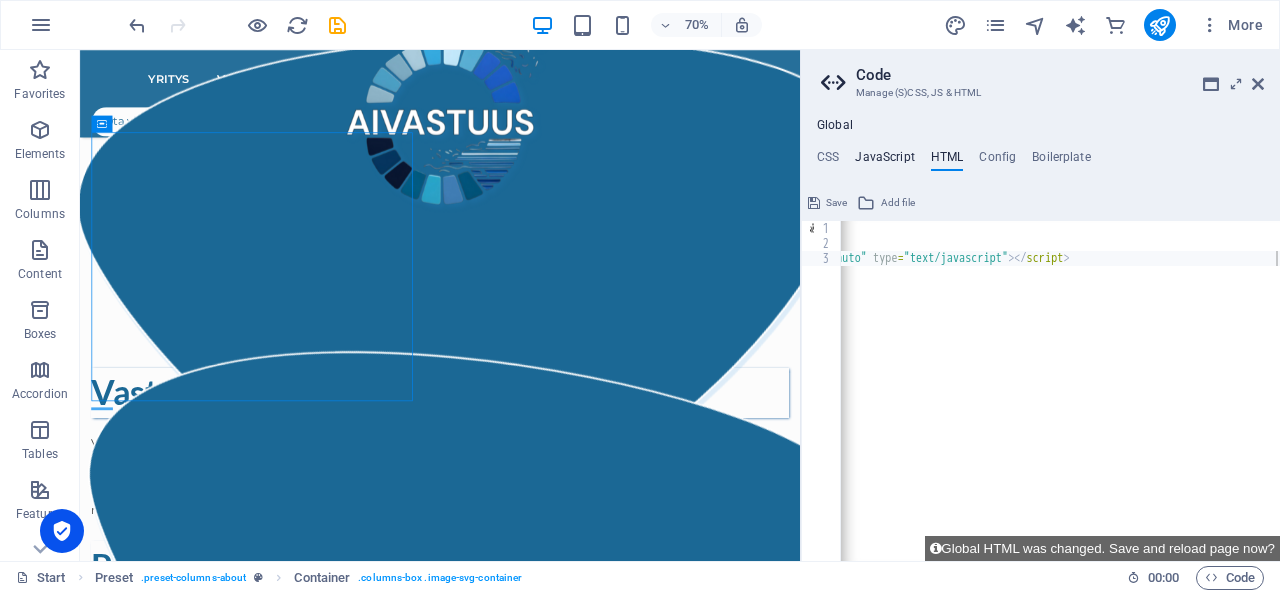 click on "JavaScript" at bounding box center [884, 161] 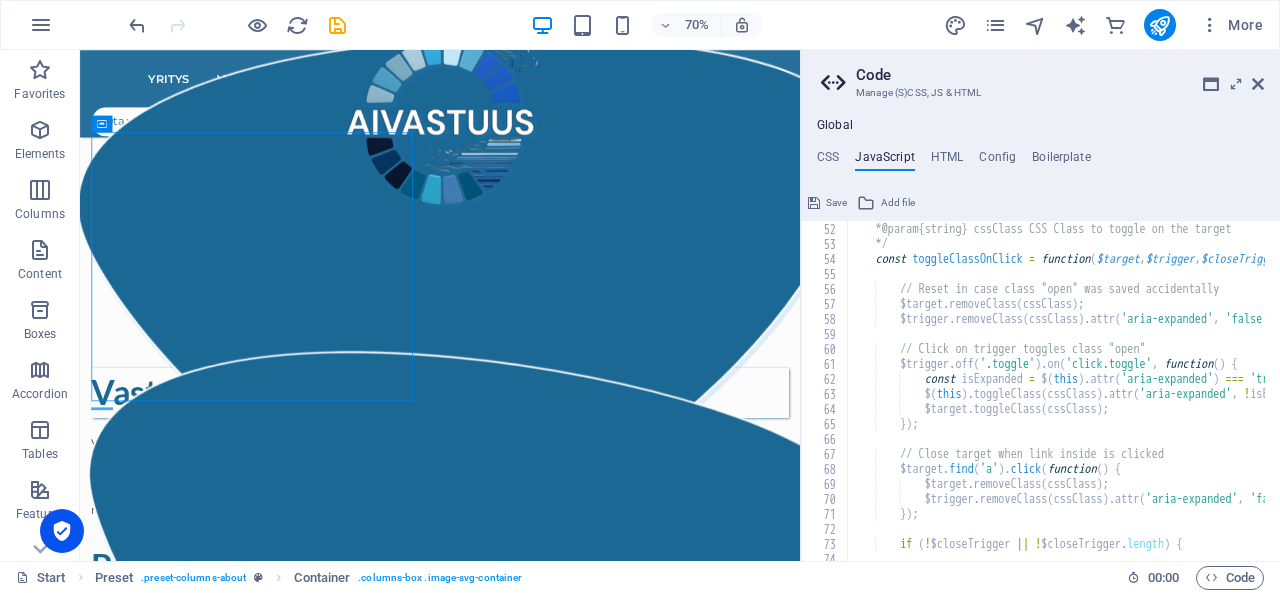 scroll, scrollTop: 764, scrollLeft: 0, axis: vertical 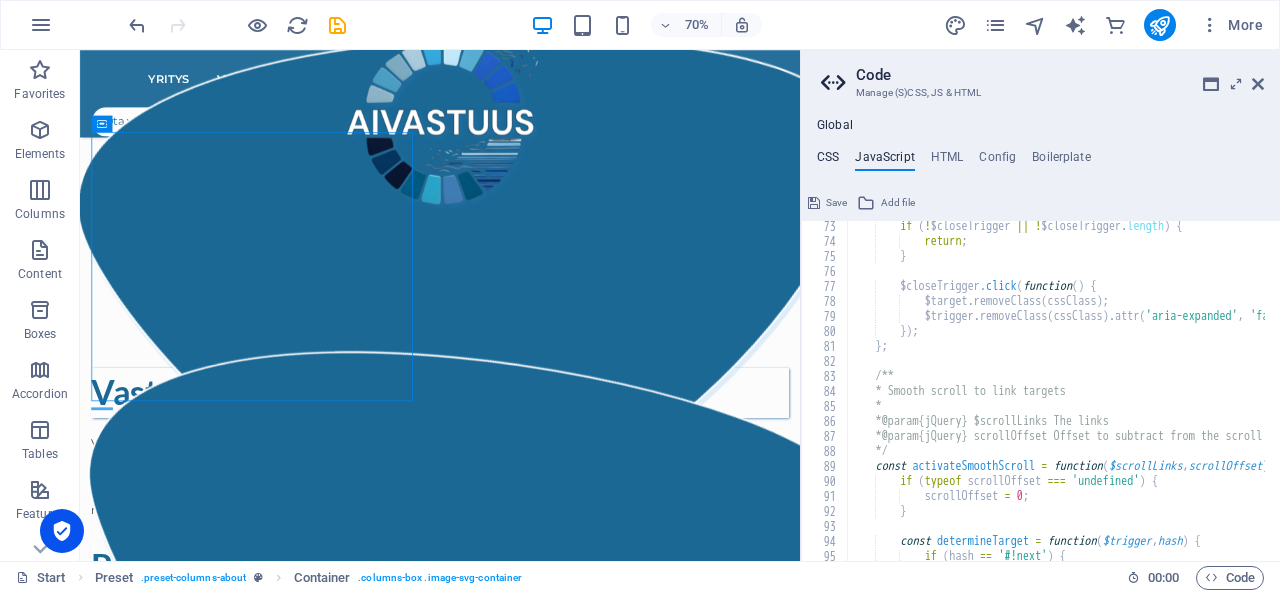 click on "CSS" at bounding box center (828, 161) 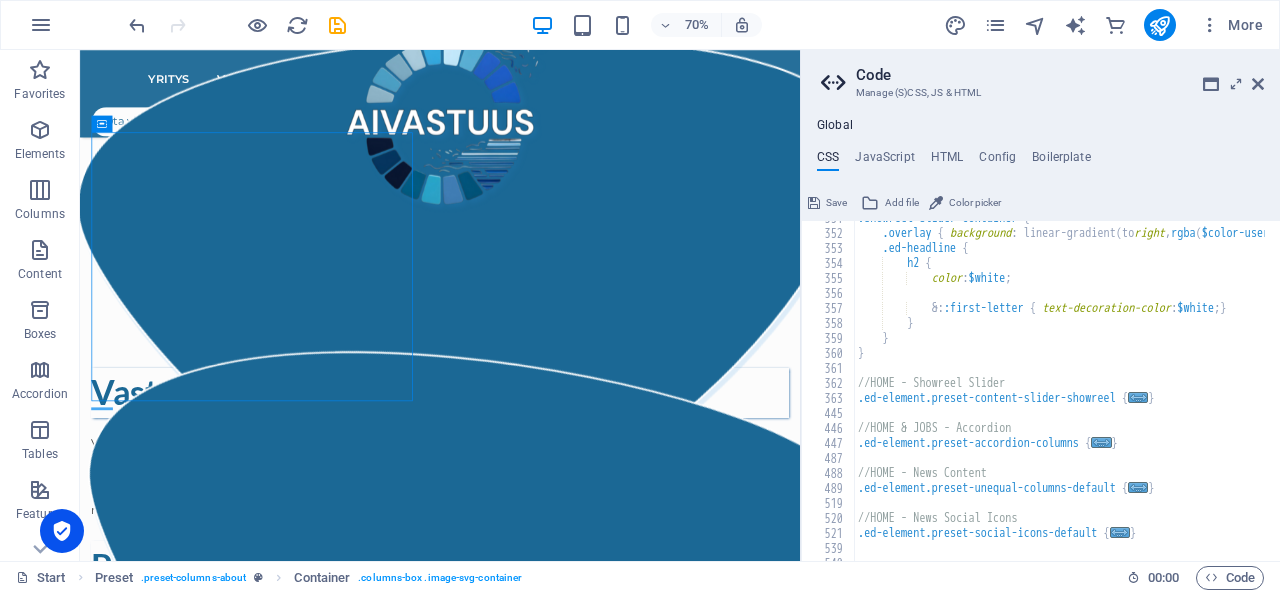 scroll, scrollTop: 3580, scrollLeft: 0, axis: vertical 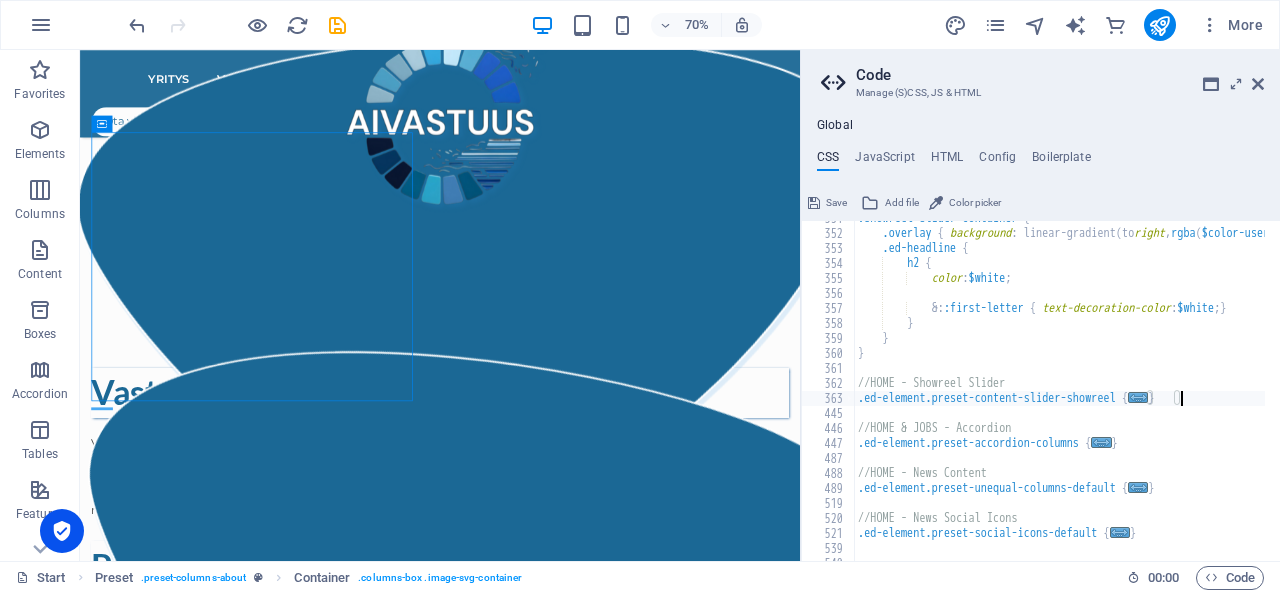 click on ".showreel-slider-container   {      .overlay   {   background : linear-gradient ( to  right ,  rgba ( $color-user-3 ,  0.5 )   0% ,  rgba ( $color-user-2 ,  0.5 )   100% ) ;  }      .ed-headline   {           h2   {                color :  $white ;                          &: :first-letter   {   text-decoration-color :  $white ;  }           }      } } //HOME - Showreel Slider .ed-element.preset-content-slider-showreel   { ... } //HOME & JOBS - Accordion .ed-element.preset-accordion-columns   { ... } //HOME - News Content .ed-element.preset-unequal-columns-default   { ... } //HOME - News Social Icons .ed-element.preset-social-icons-default   { ... }" at bounding box center (1245, 388) 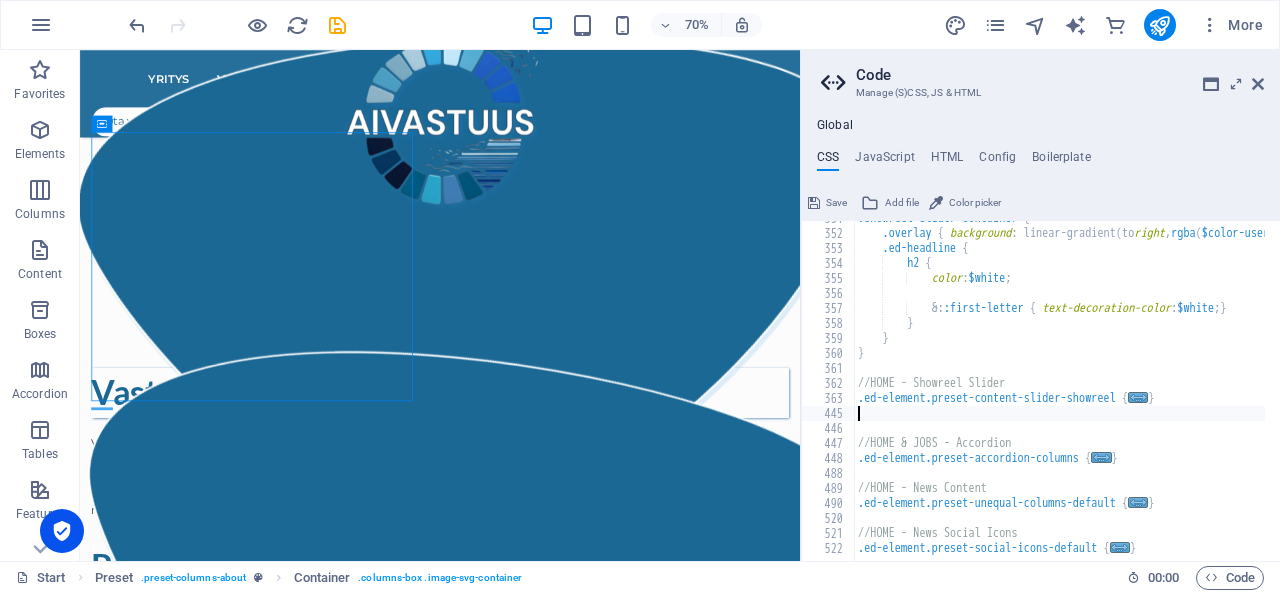 paste on "<div class="elfsight-app-e144e9ed-d544-4dda-a3f3-1c27011a8397" data-elfsight-app-lazy></div>" 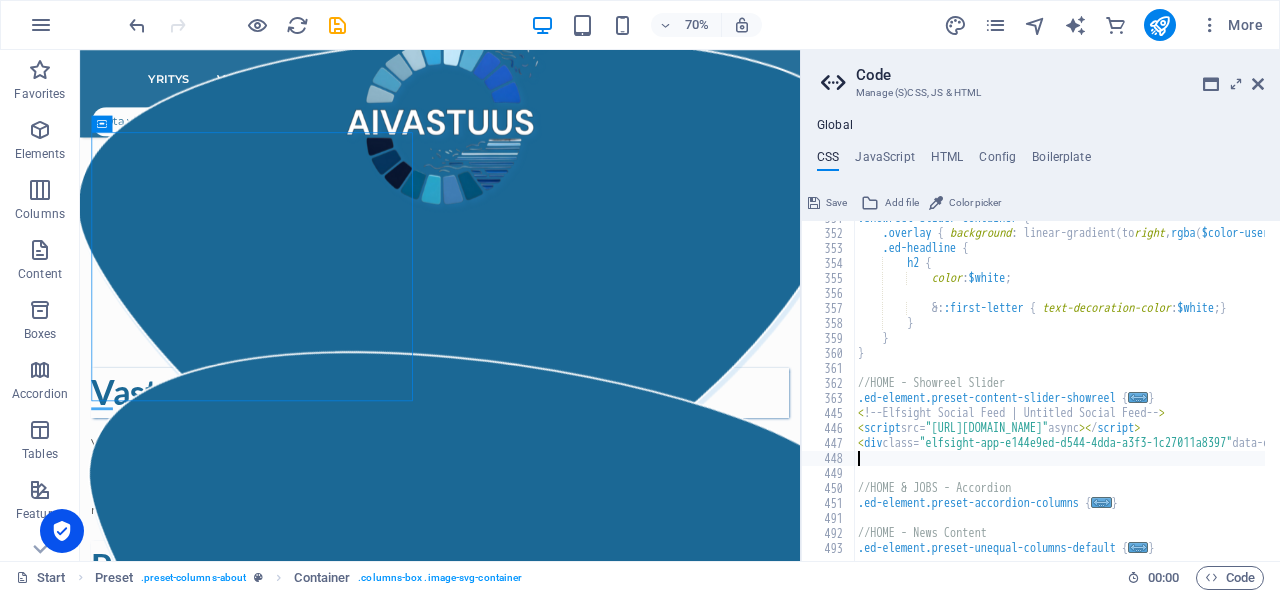 scroll, scrollTop: 0, scrollLeft: 0, axis: both 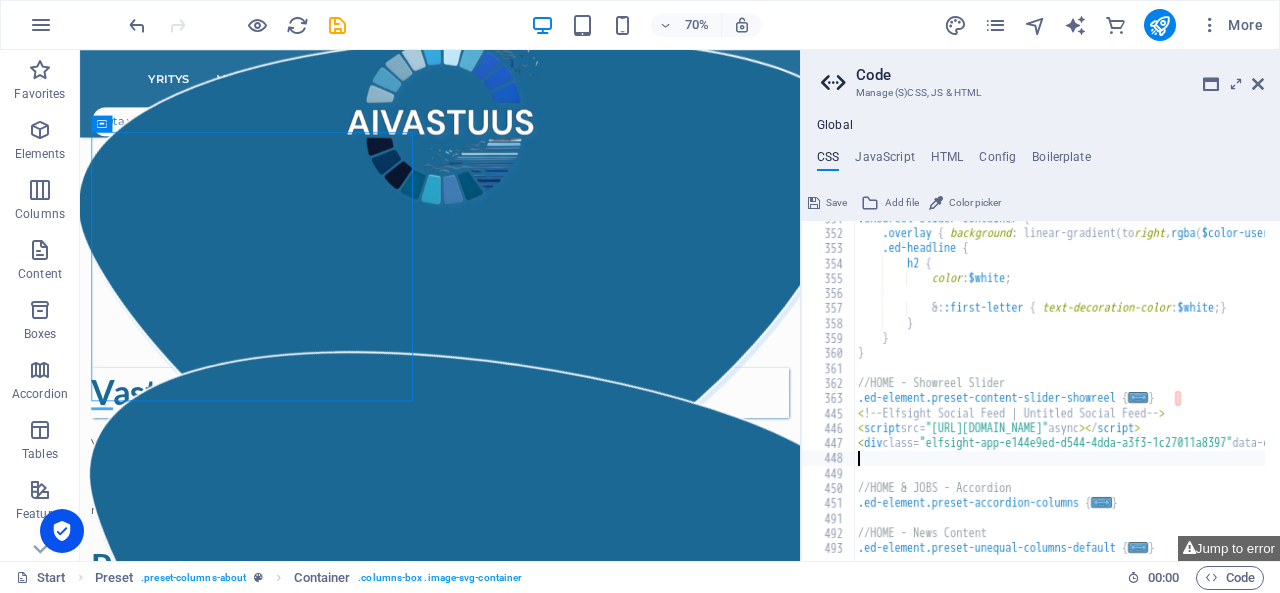 type on "<div class="elfsight-app-e144e9ed-d544-4dda-a3f3-1c27011a8397" data-elfsight-app-lazy></div>" 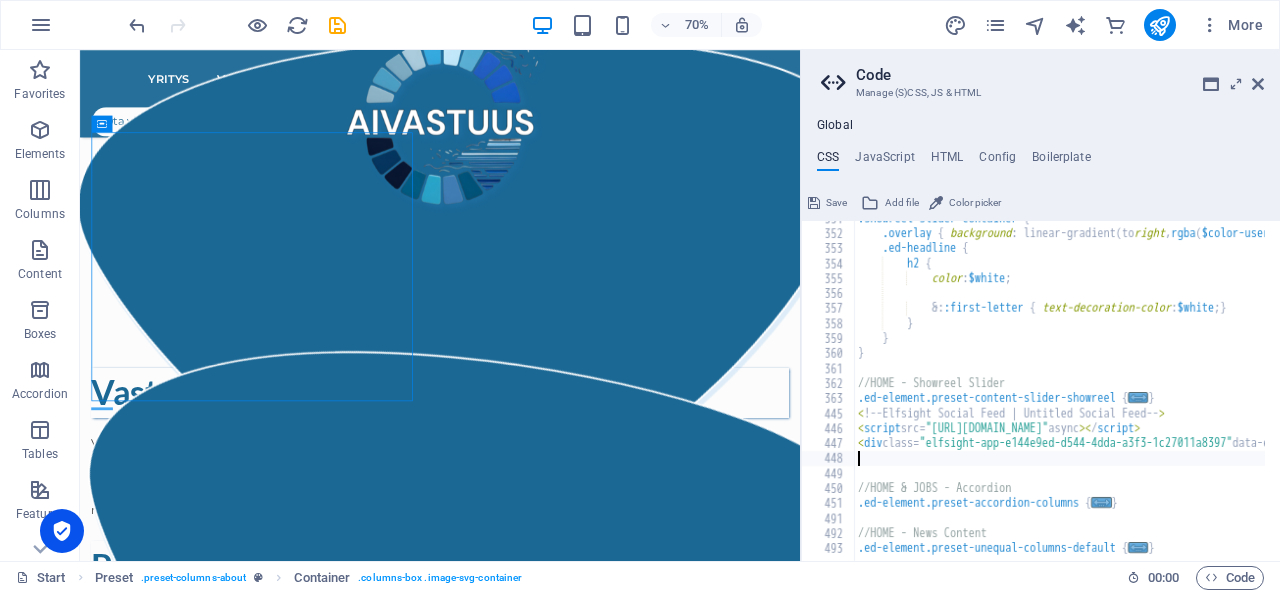 scroll, scrollTop: 0, scrollLeft: 0, axis: both 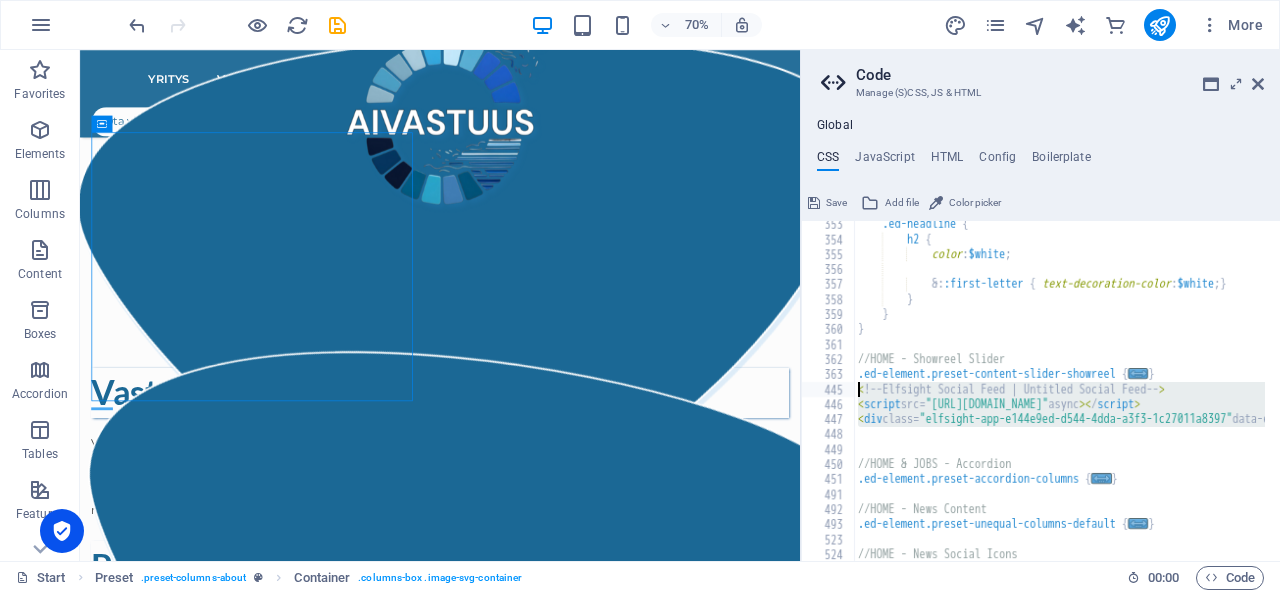 drag, startPoint x: 878, startPoint y: 433, endPoint x: 855, endPoint y: 385, distance: 53.225933 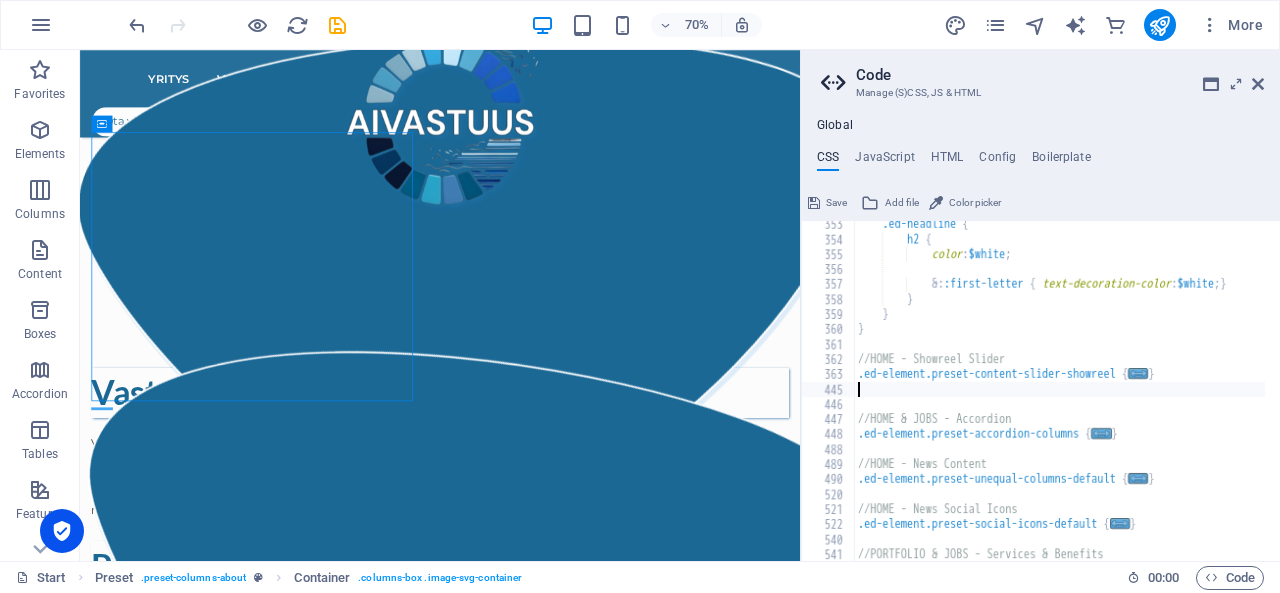 type on "}" 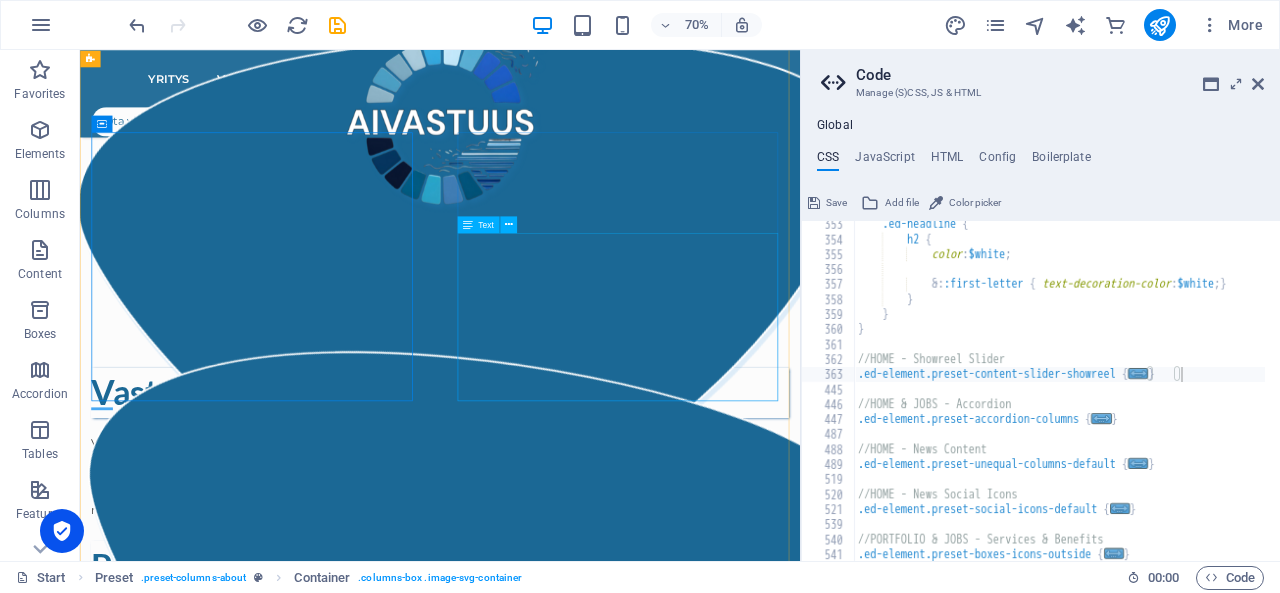 click on "Vastuullisen tekoälyn periaatteet luodaan yhteistyössä asiakkaan kanssa. Jokaiselle asiakkaalle luodaan uniikit vastuullisuusperiaatteet yhdistämällä organisaation [PERSON_NAME] käytännöt heidän kannaltaan oleellisimpiin tekoälyvastuullisuuden osa-alueisiin ja toimintatapoihin. Asiakas täyttää taustatietolomakkeen, jonka pohjalta tekoälyn vastuullisuusperiaatteet rakennetaan. Asiakkaan halutessa voidaan vastuullisuusperiaatteita edistää myös palaverin muodossa." at bounding box center (594, 647) 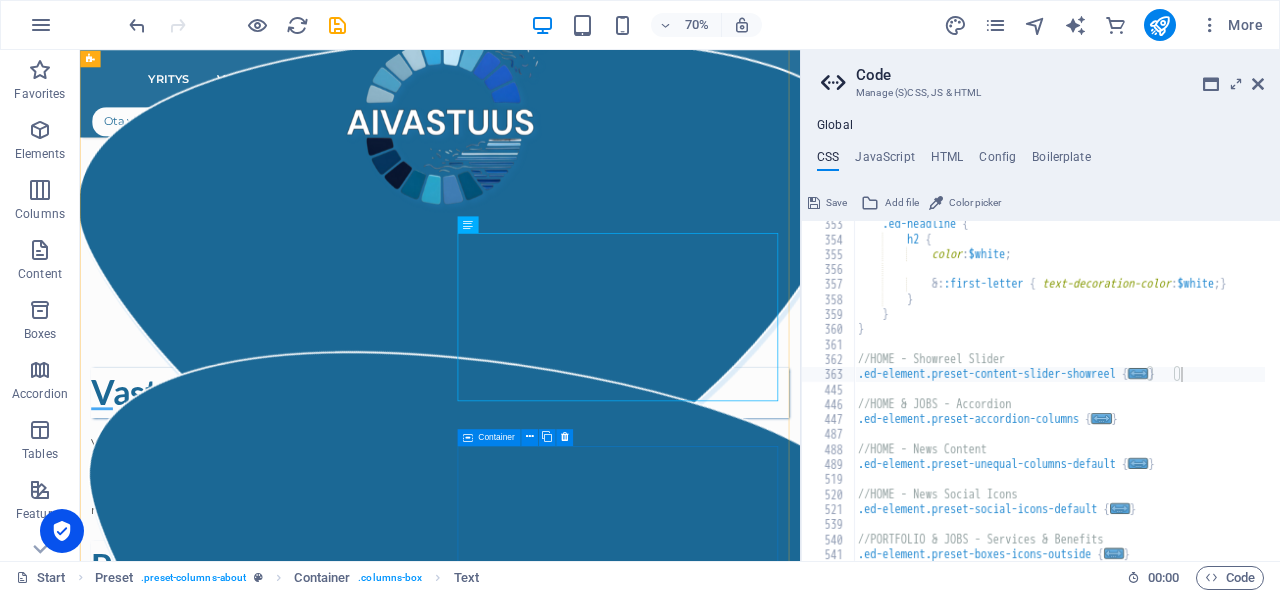 click on ".cls-1{fill:#1a171b;stroke:#fff;stroke-miterlimit:10;} Element 2" at bounding box center [594, 1354] 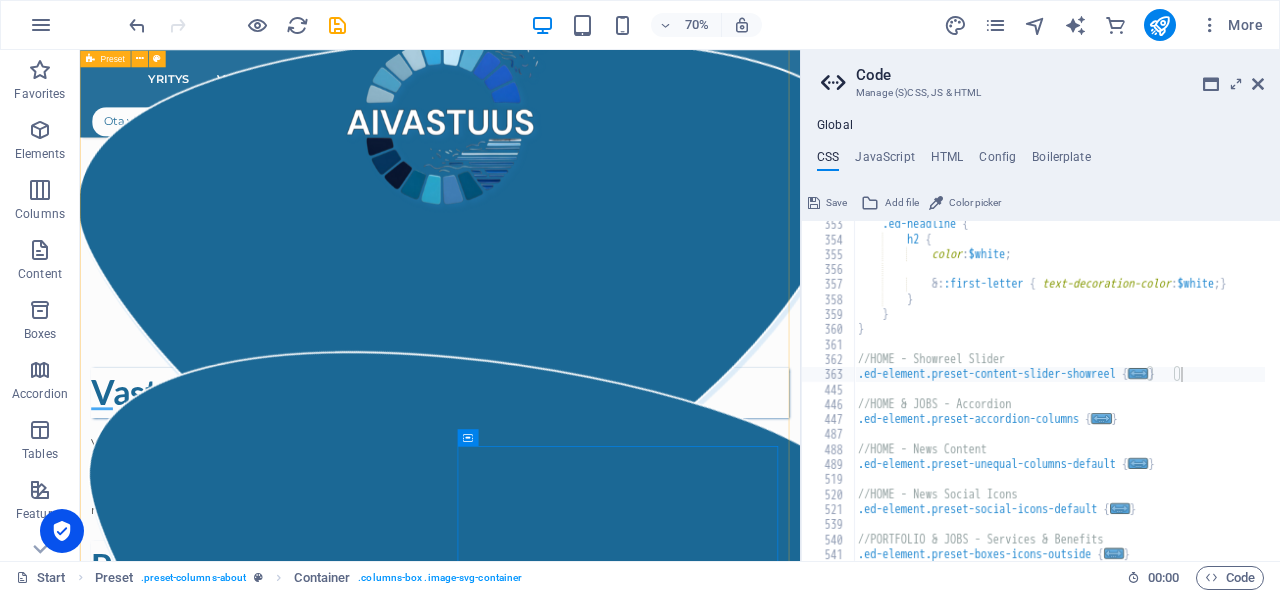 click on "Yritys AIVastuus on tekoälyvastuullisuuteen keskittyvä yritys, jonka missiona on edistää tekoälyn hyödyntämisen läpinäkyvyyttä. AIVastuus tarjoaa niin pienyrittäjille kuin suuremmillekin organisaatioille mahdollisuuden edistää tekoälyvastuullisuuttaan helposti, tekoälytoimiensa läpinäkyvyyttä parantamalla. Personoitujen vastuullisen tekoälyn periaatteiden avulla jokainen yritys voi [PERSON_NAME] vaikuttamassa avoimen tekoälyilmapiirin luomiseen olemalla avoin siitä, kuinka tekoälyä hyödynnetään organisaation toiminnassa [PERSON_NAME] toimenpiteitä sen käyttöön kohdistuu vastuullisuuden edistämiseksi.
.cls-1{fill:#1a171b;stroke:#fff;stroke-miterlimit:10;} Element 2
.cls-1{fill:#1a171b;stroke:#fff;stroke-miterlimit:10;} Element 2
Vastuullisen tekoälyn periaatteet Palvelut ja hinnasto .cls-1{fill:#1a171b;stroke:#fff;stroke-miterlimit:10;} Element 2" at bounding box center (594, 695) 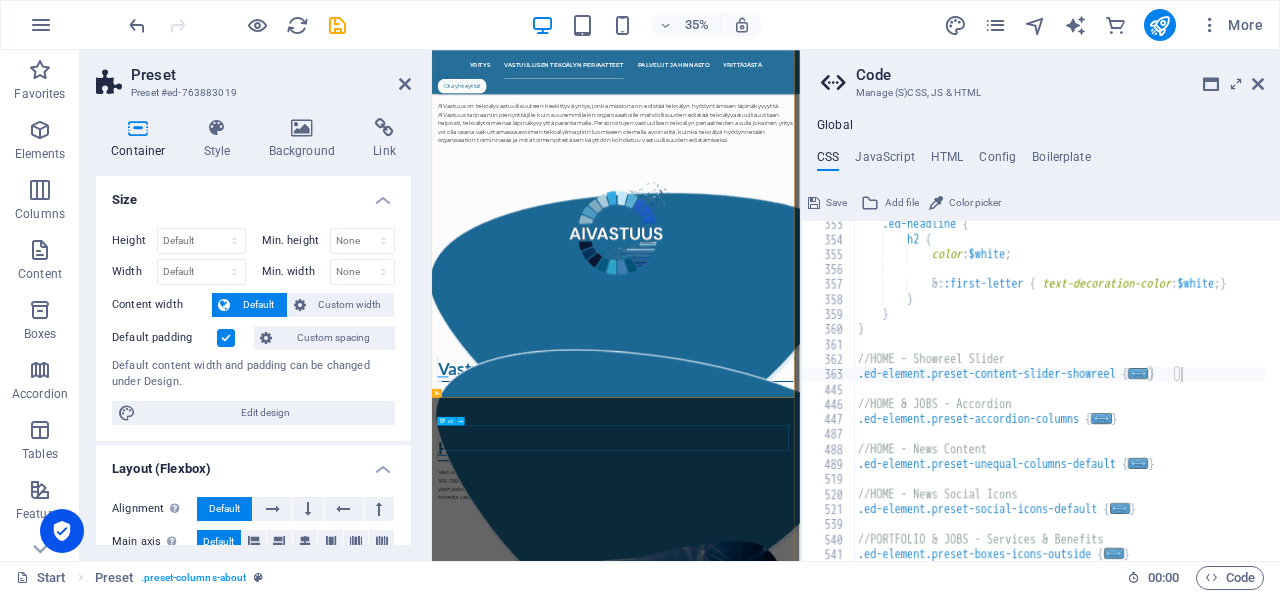 scroll, scrollTop: 1775, scrollLeft: 0, axis: vertical 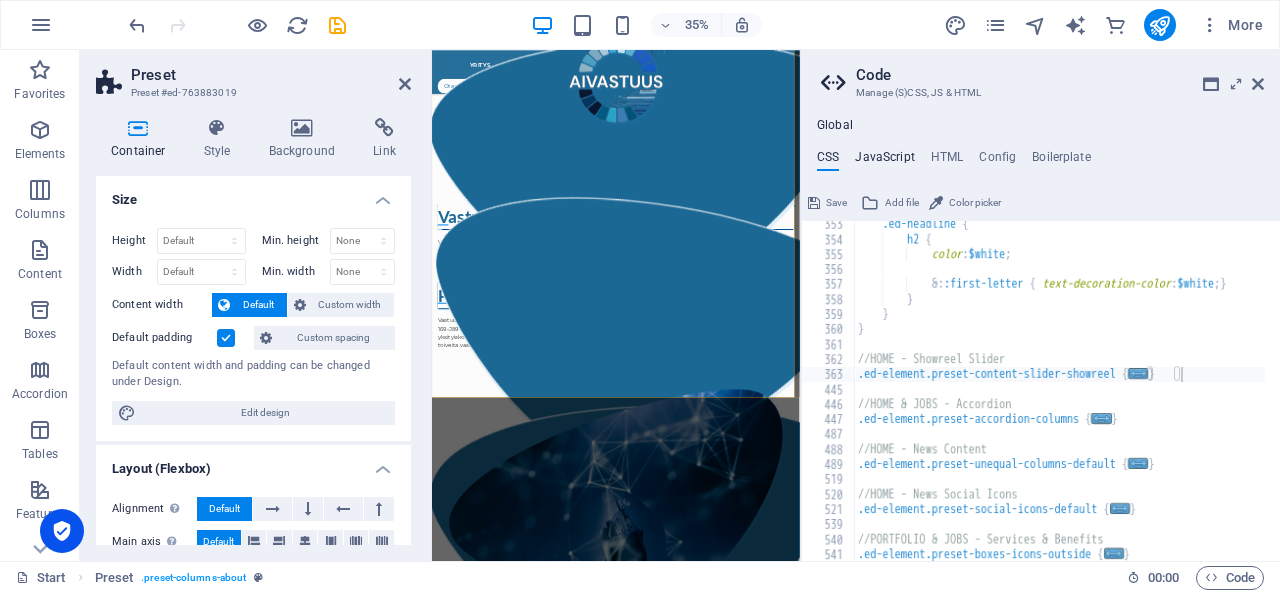 click on "JavaScript" at bounding box center [884, 161] 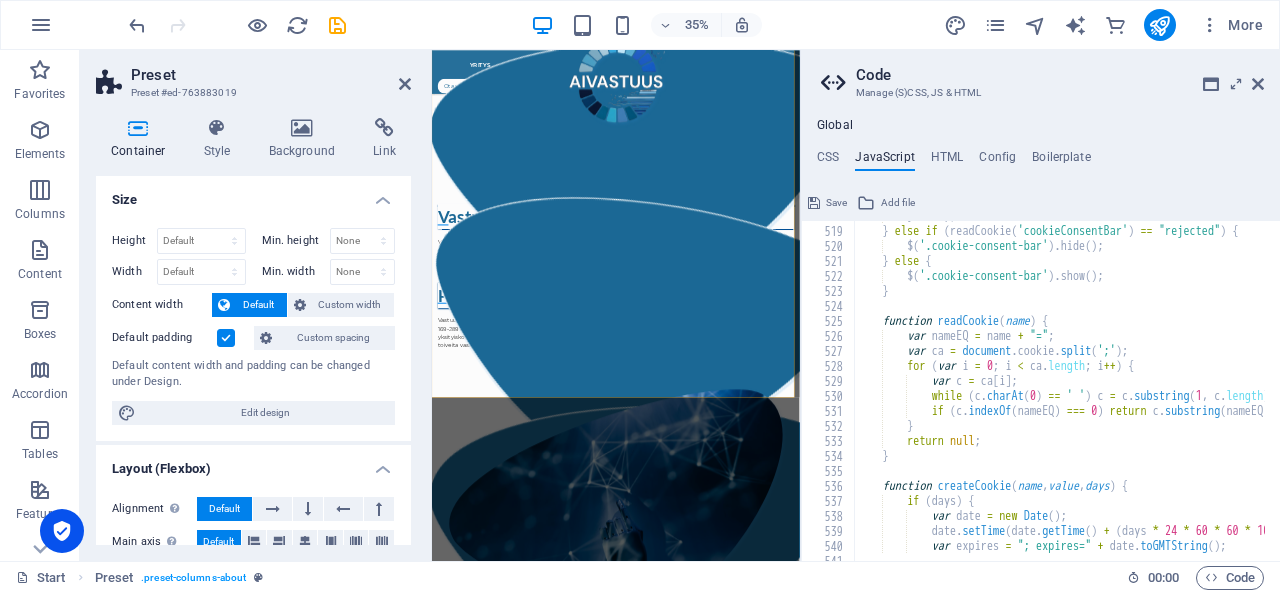 scroll, scrollTop: 7767, scrollLeft: 0, axis: vertical 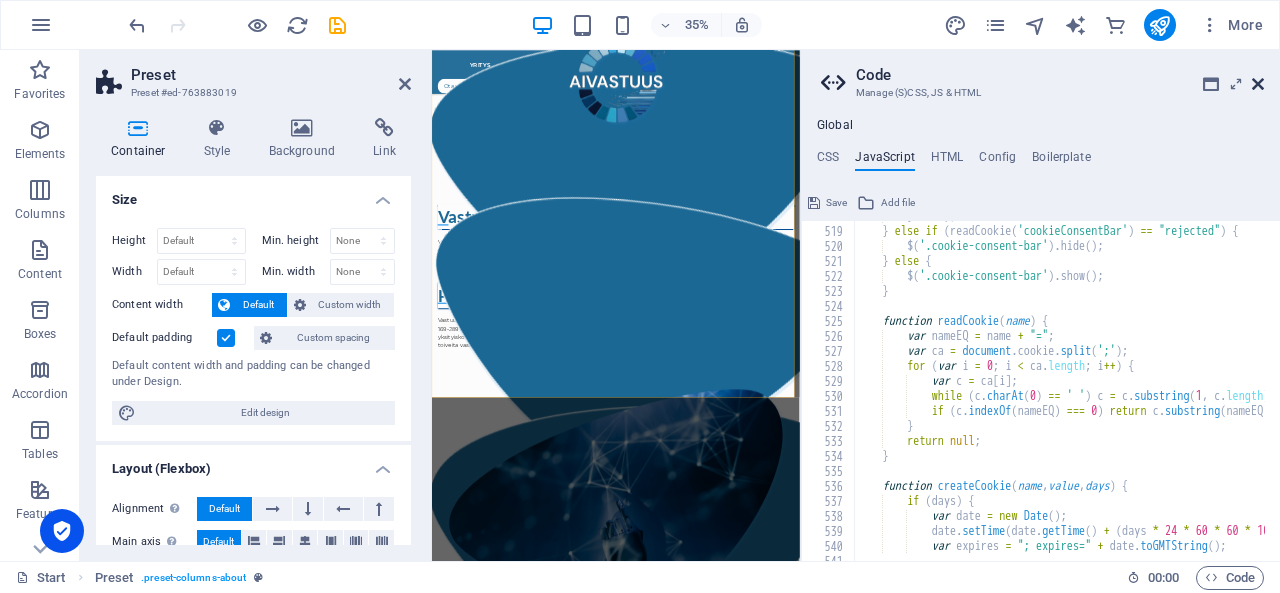 click at bounding box center (1258, 84) 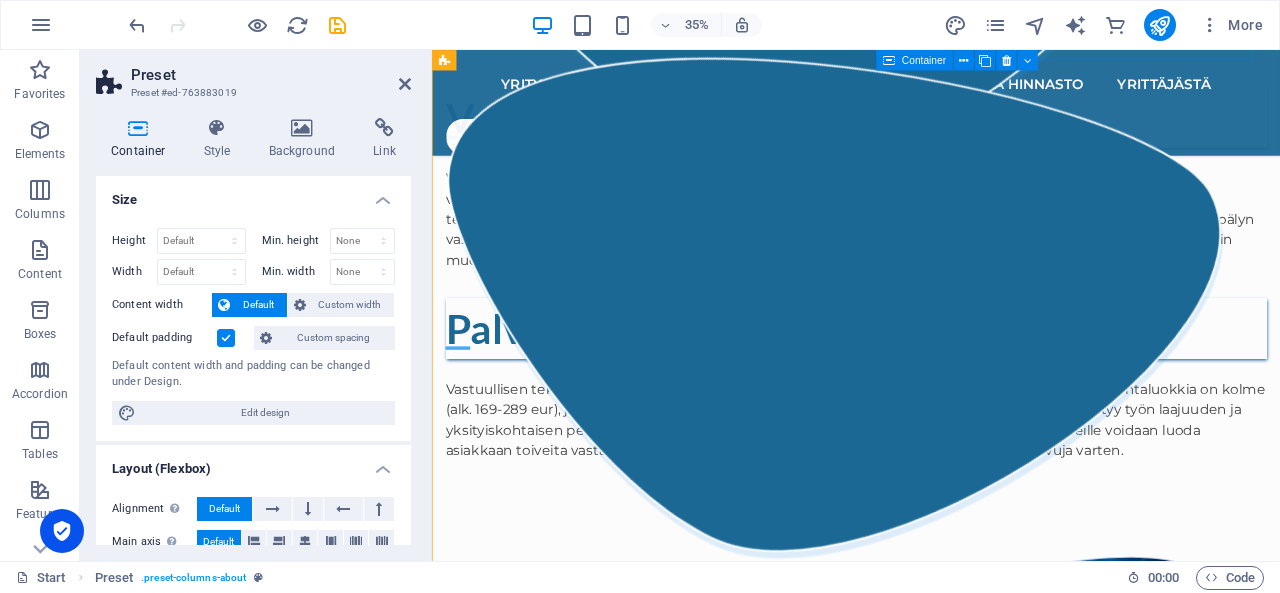 scroll, scrollTop: 1384, scrollLeft: 0, axis: vertical 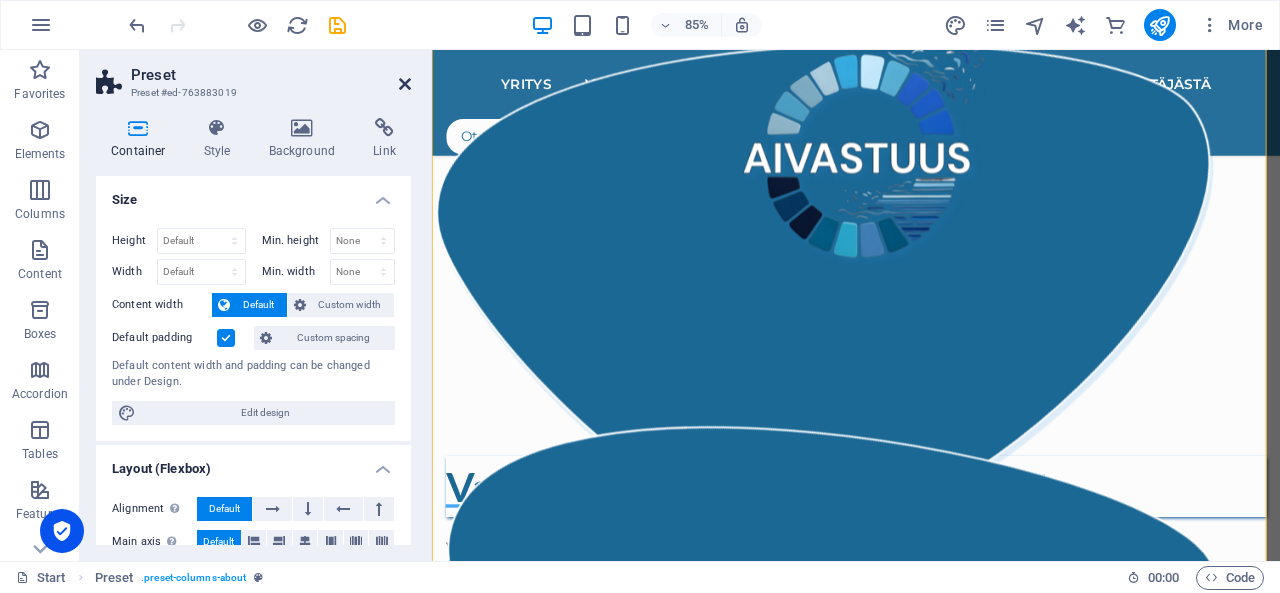 click at bounding box center [405, 84] 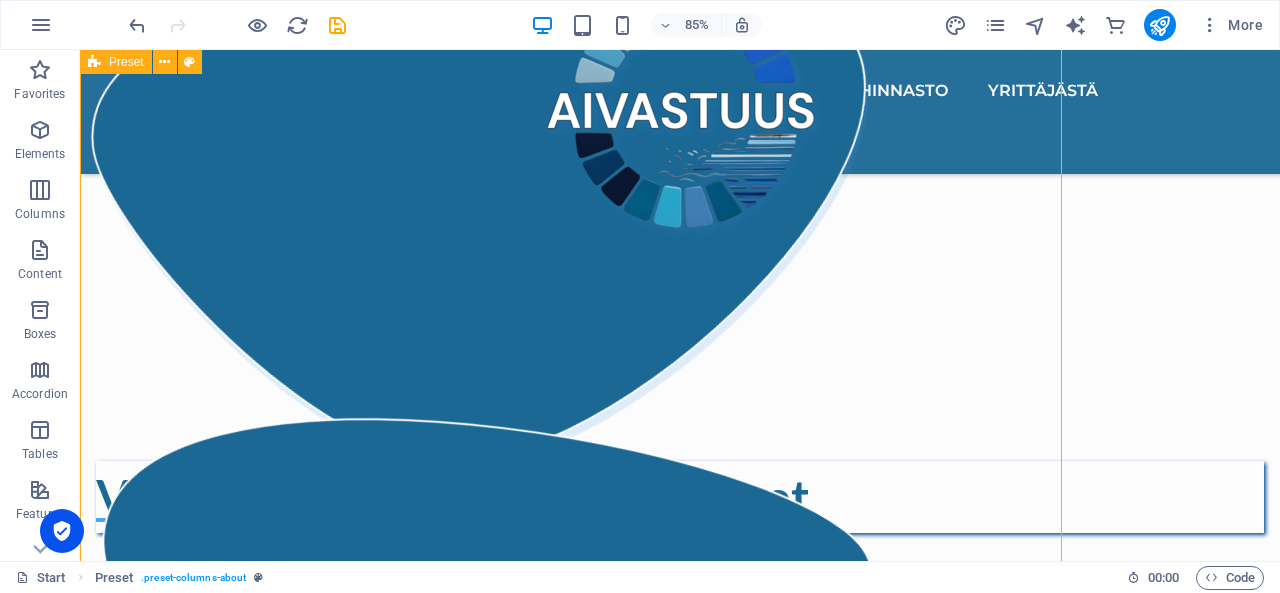 scroll, scrollTop: 1366, scrollLeft: 0, axis: vertical 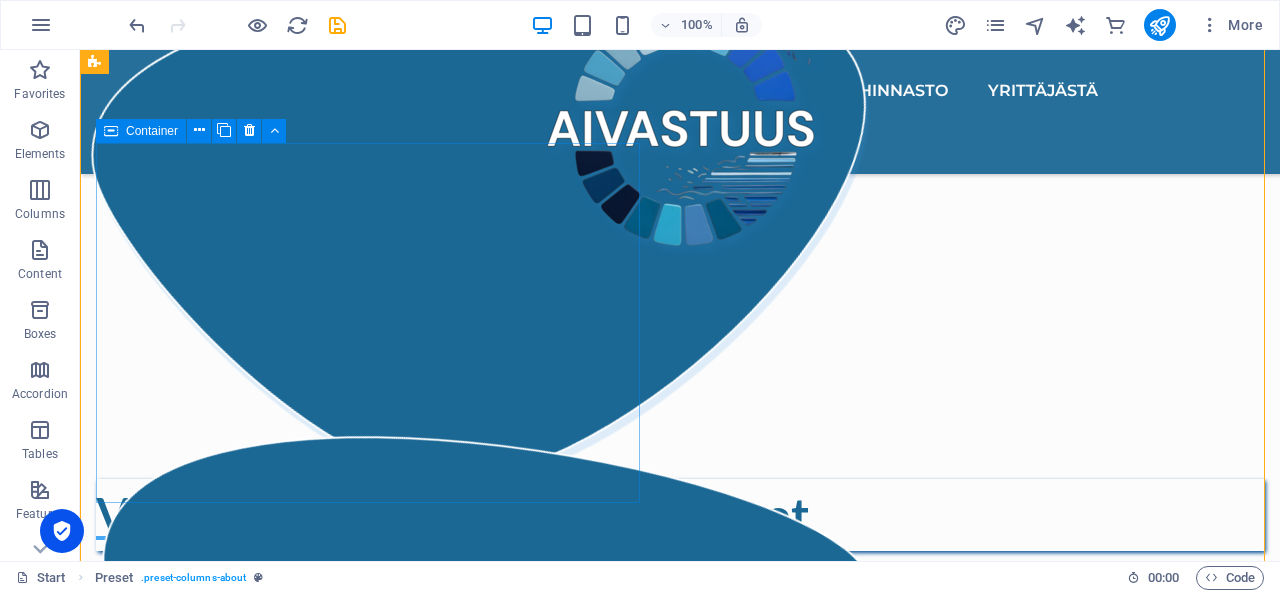 click on ".cls-1{fill:#1a171b;stroke:#fff;stroke-miterlimit:10;} Element 2" at bounding box center (680, 403) 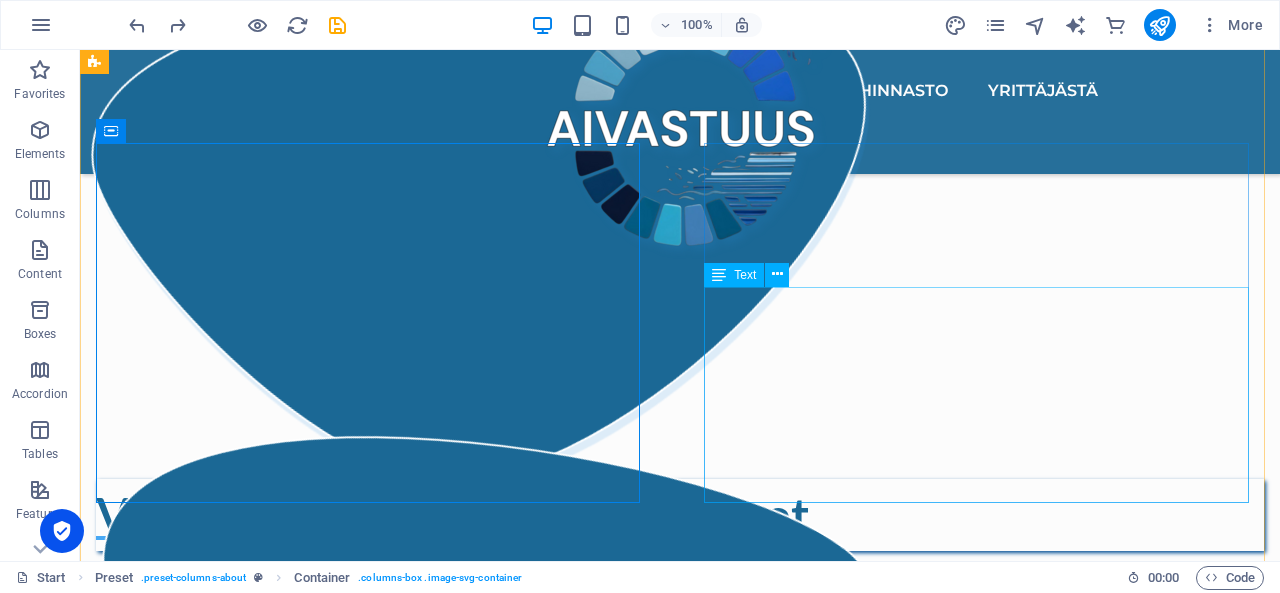 click on "Vastuullisen tekoälyn periaatteet luodaan yhteistyössä asiakkaan kanssa. Jokaiselle asiakkaalle luodaan uniikit vastuullisuusperiaatteet yhdistämällä organisaation [PERSON_NAME] käytännöt heidän kannaltaan oleellisimpiin tekoälyvastuullisuuden osa-alueisiin ja toimintatapoihin. Asiakas täyttää taustatietolomakkeen, jonka pohjalta tekoälyn vastuullisuusperiaatteet rakennetaan. Asiakkaan halutessa voidaan vastuullisuusperiaatteita edistää myös palaverin muodossa." at bounding box center (680, 611) 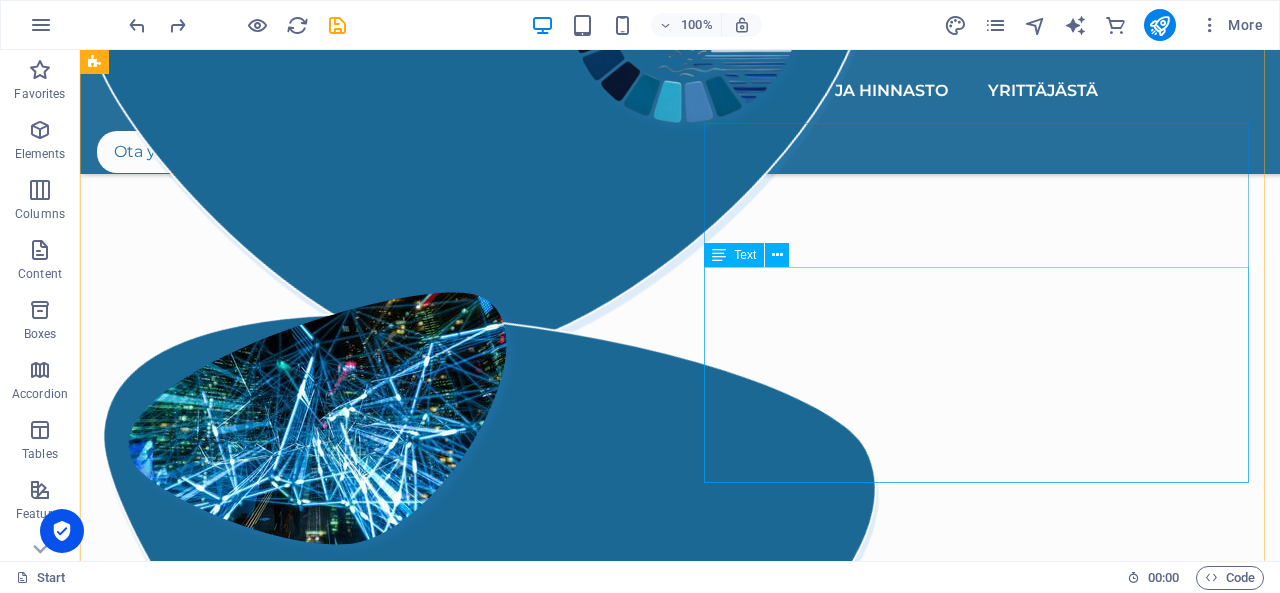 scroll, scrollTop: 1386, scrollLeft: 0, axis: vertical 